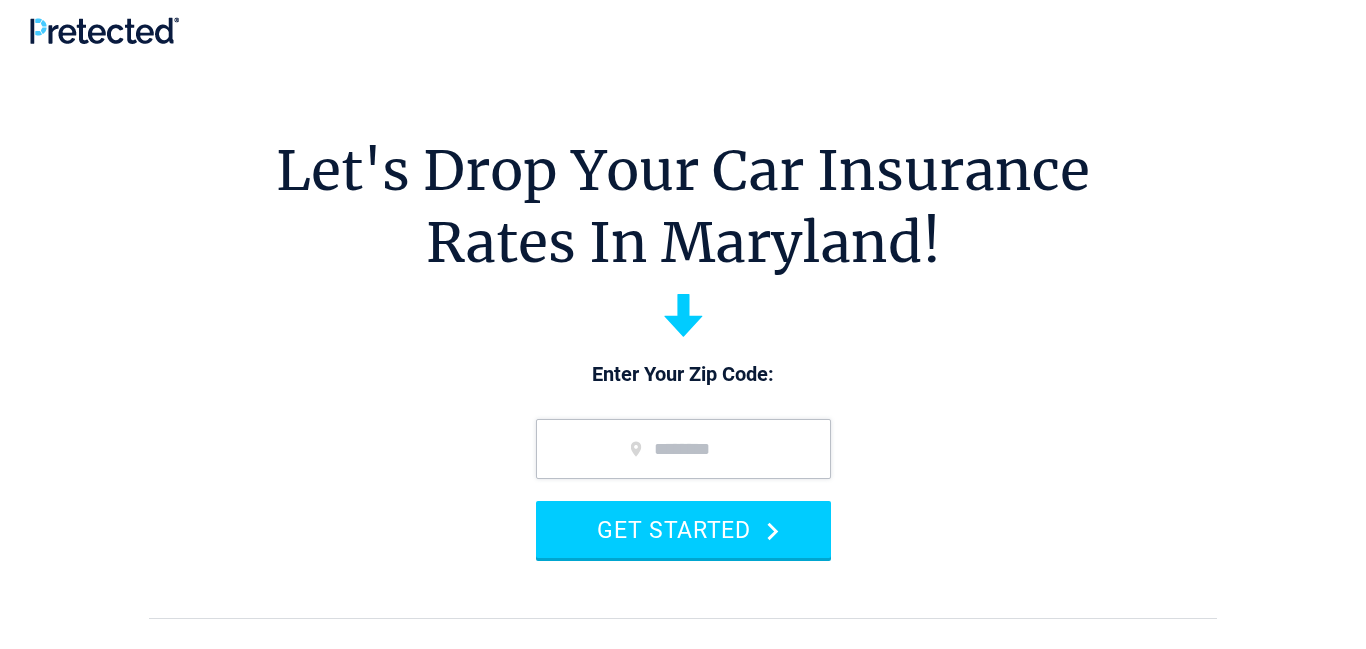 scroll, scrollTop: 0, scrollLeft: 0, axis: both 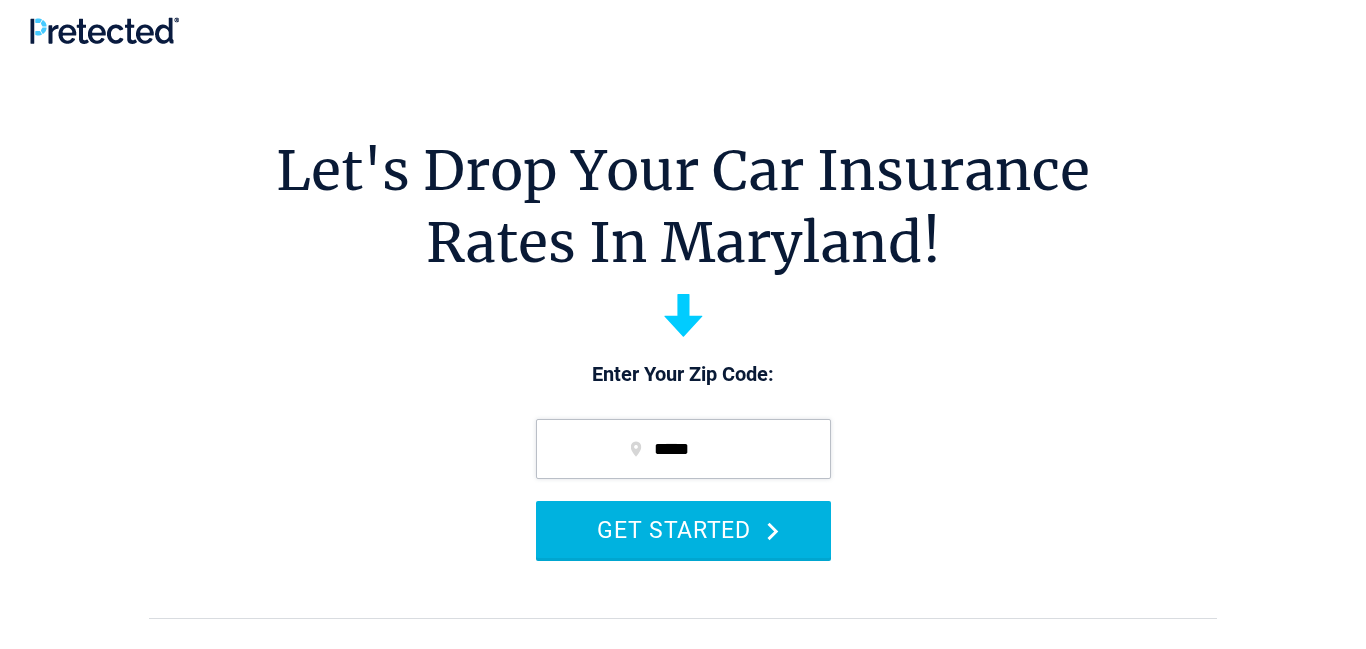 type on "*****" 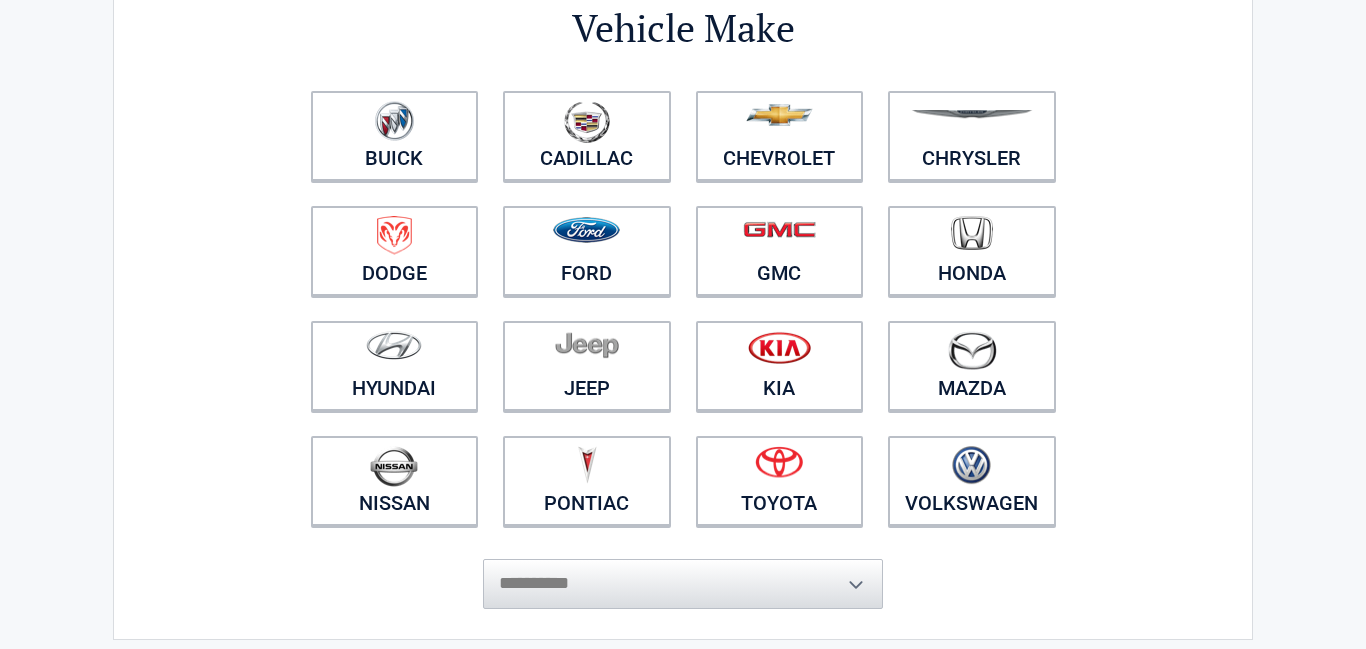 scroll, scrollTop: 179, scrollLeft: 0, axis: vertical 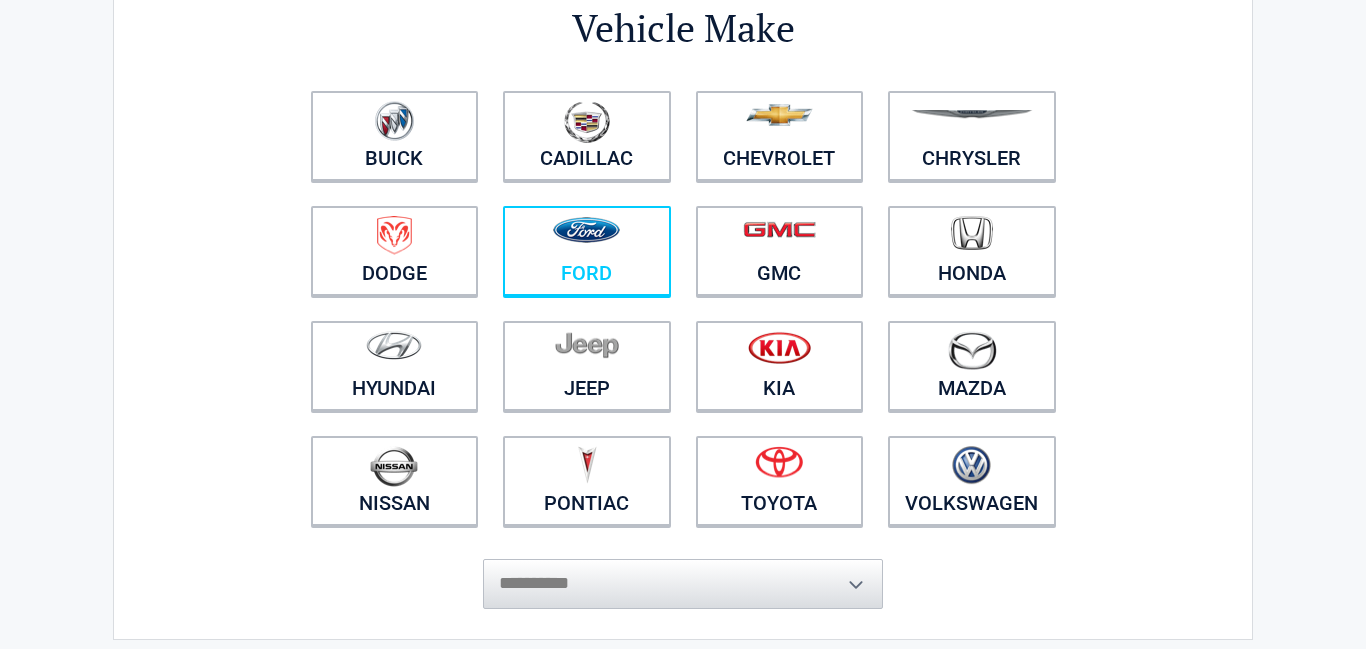 click at bounding box center (587, 238) 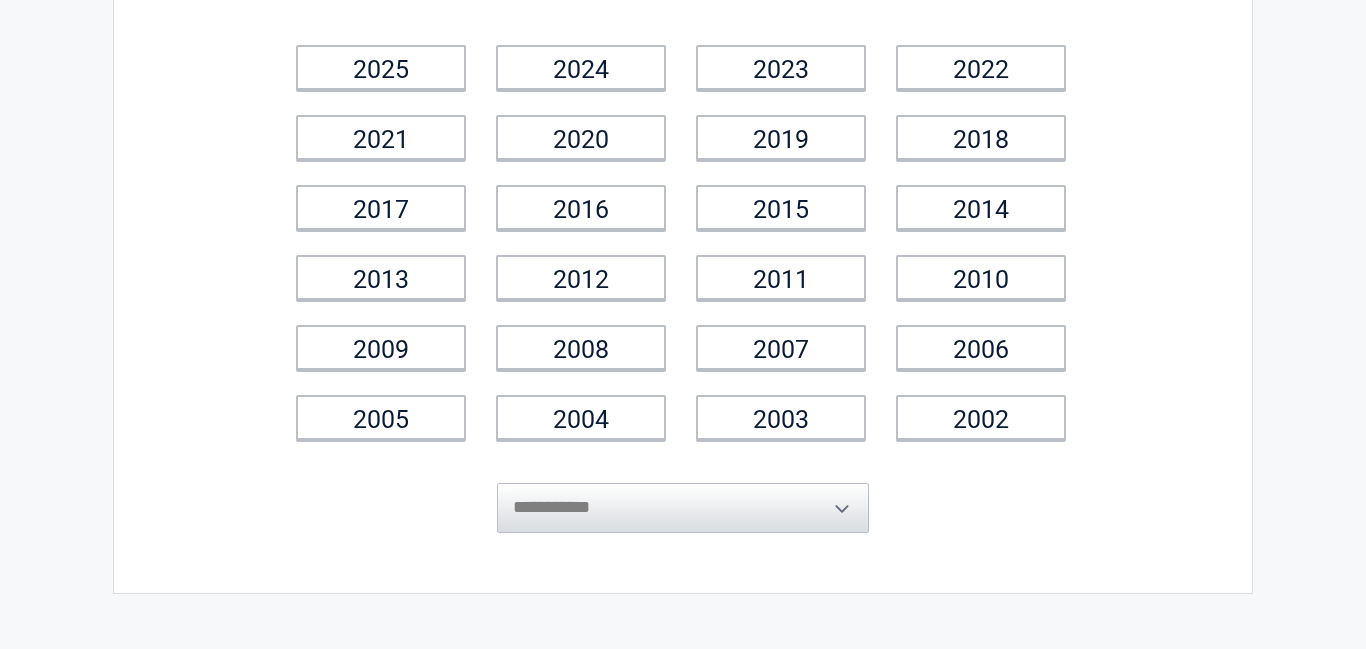 scroll, scrollTop: 0, scrollLeft: 0, axis: both 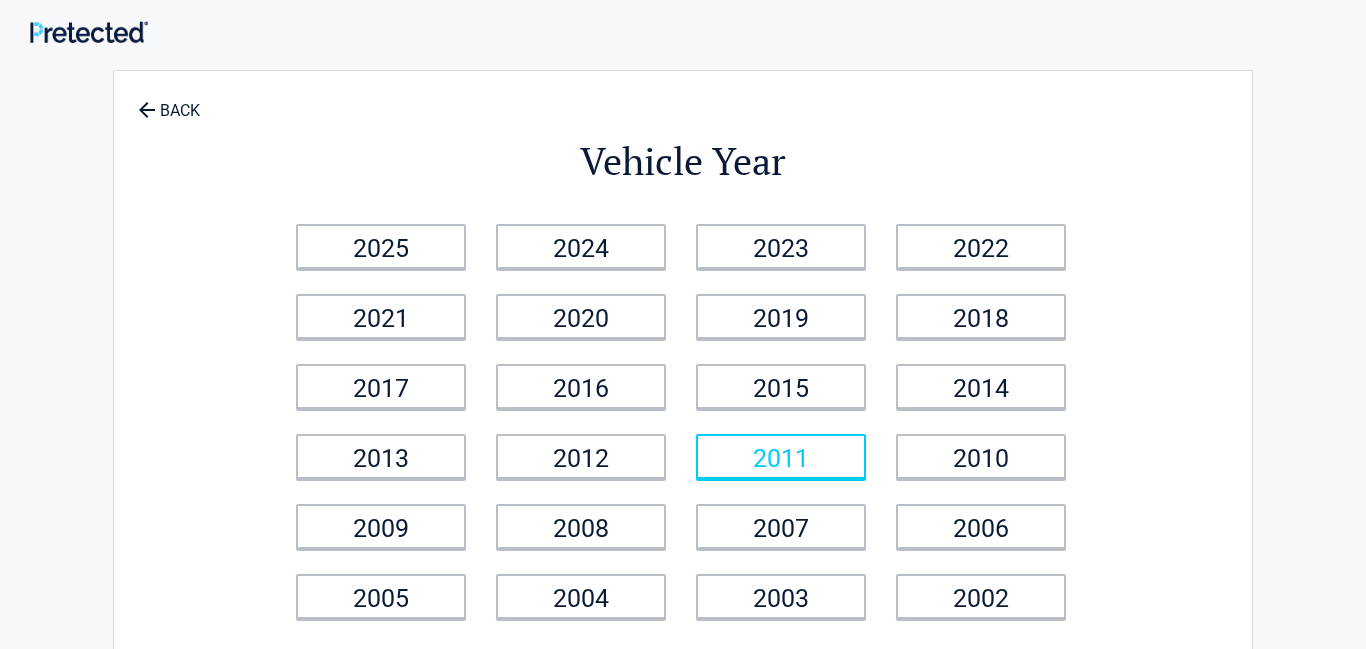 click on "2011" at bounding box center [781, 456] 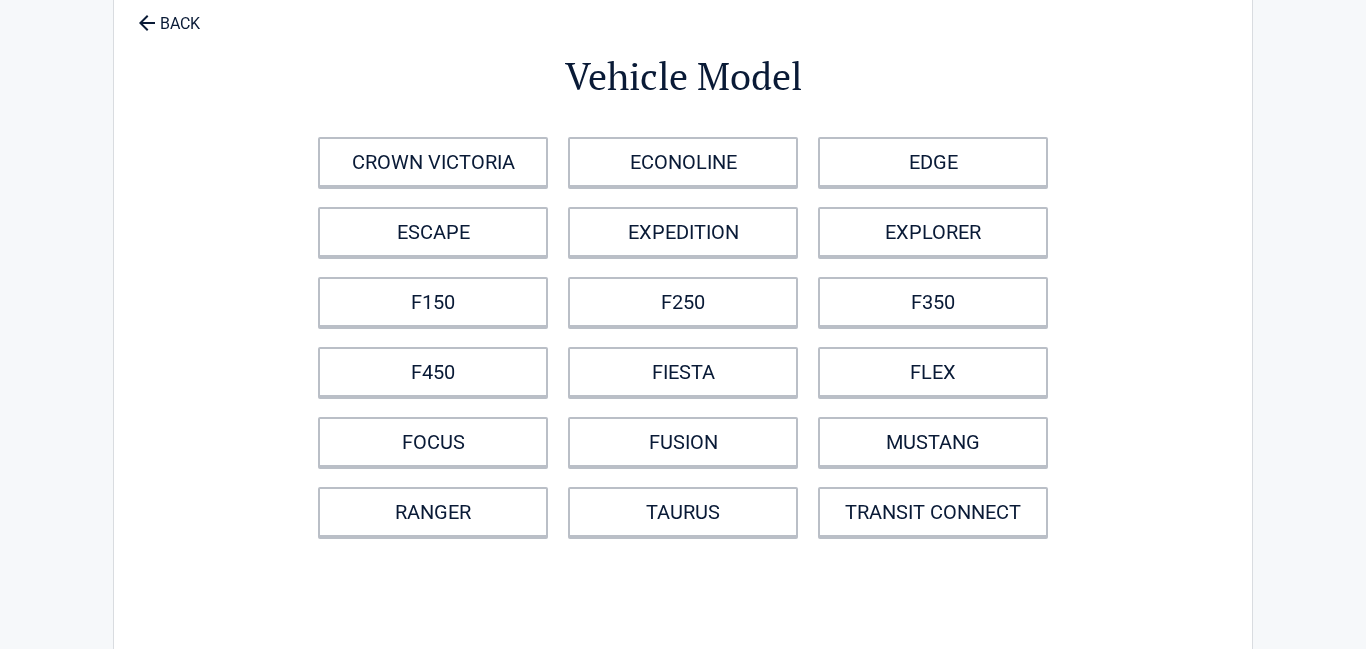 scroll, scrollTop: 88, scrollLeft: 0, axis: vertical 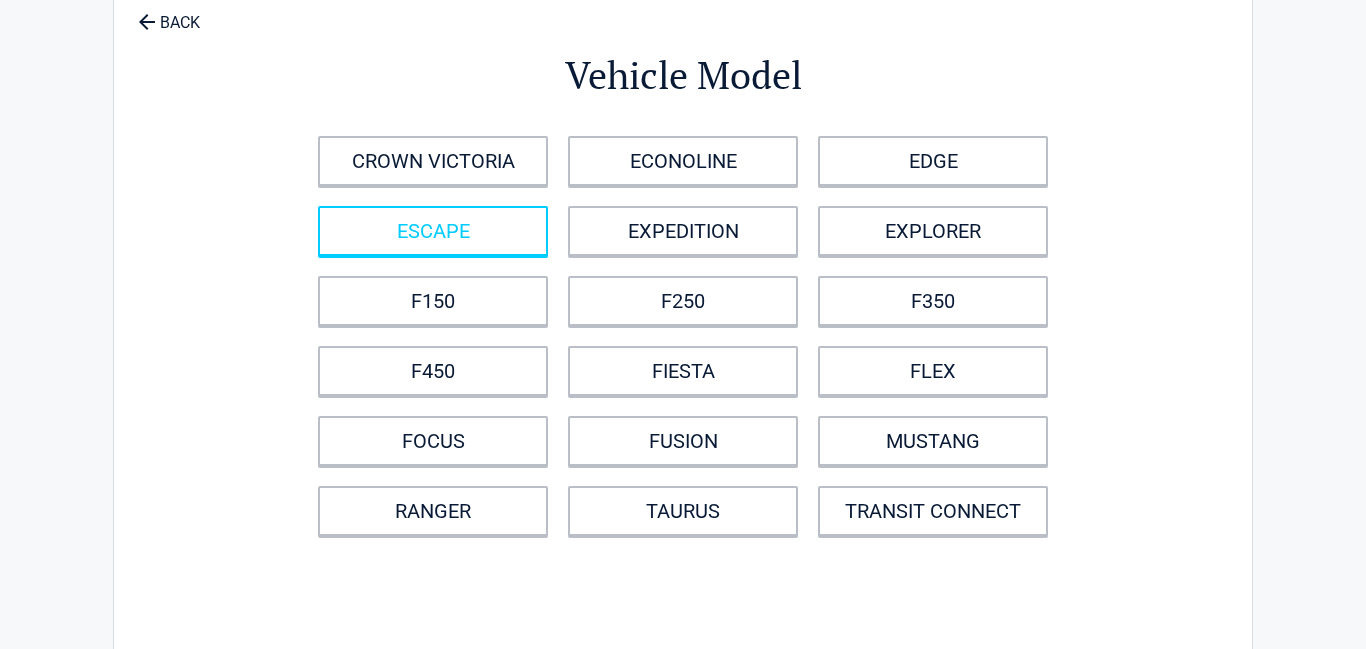 click on "ESCAPE" at bounding box center (433, 231) 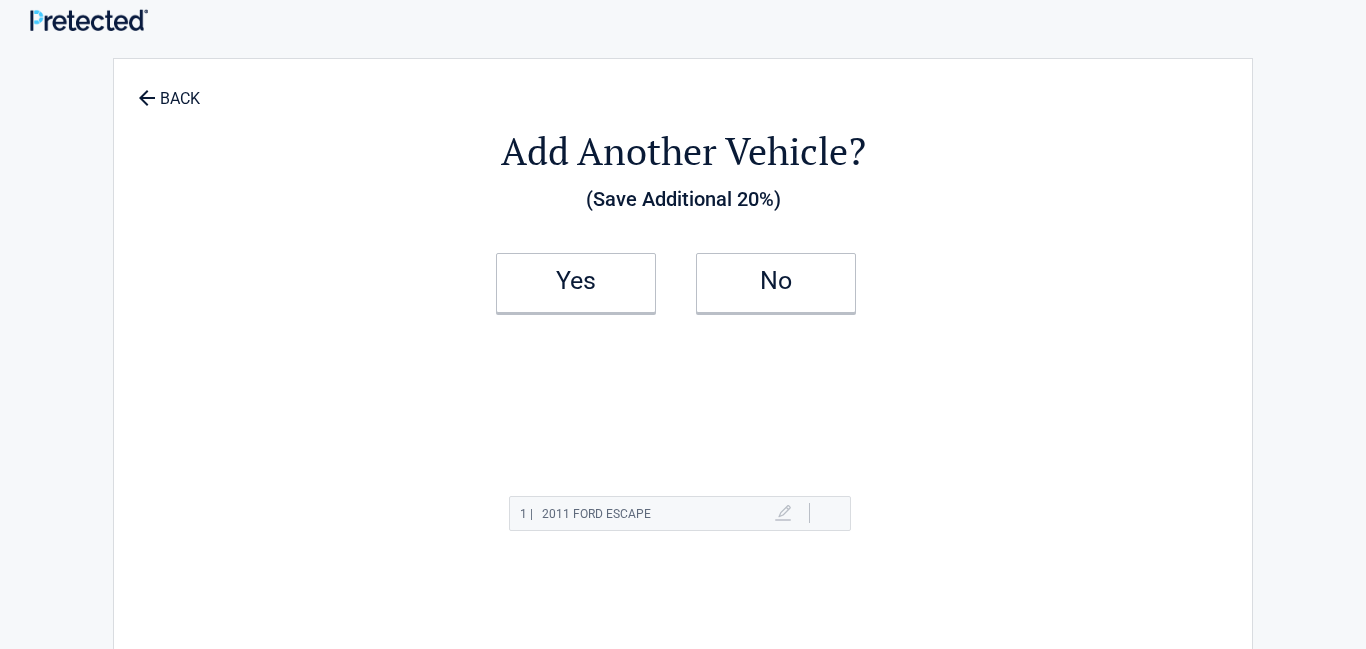 scroll, scrollTop: 0, scrollLeft: 0, axis: both 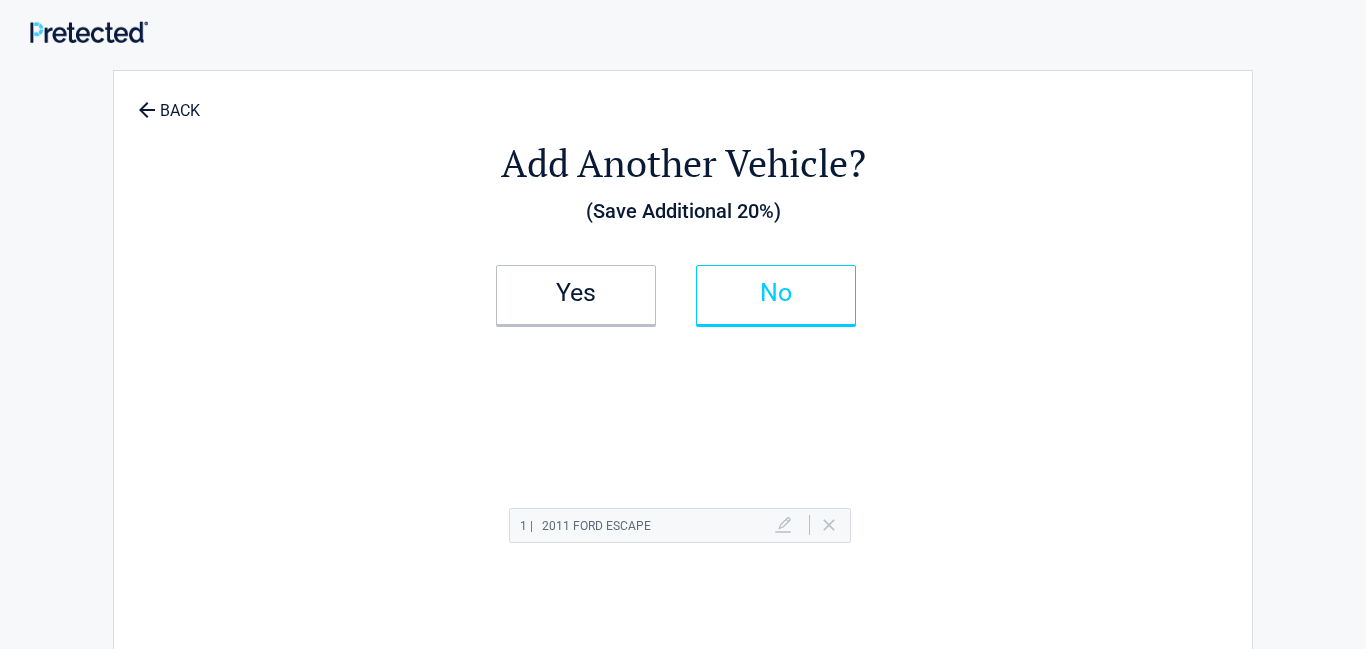 click on "No" at bounding box center [776, 293] 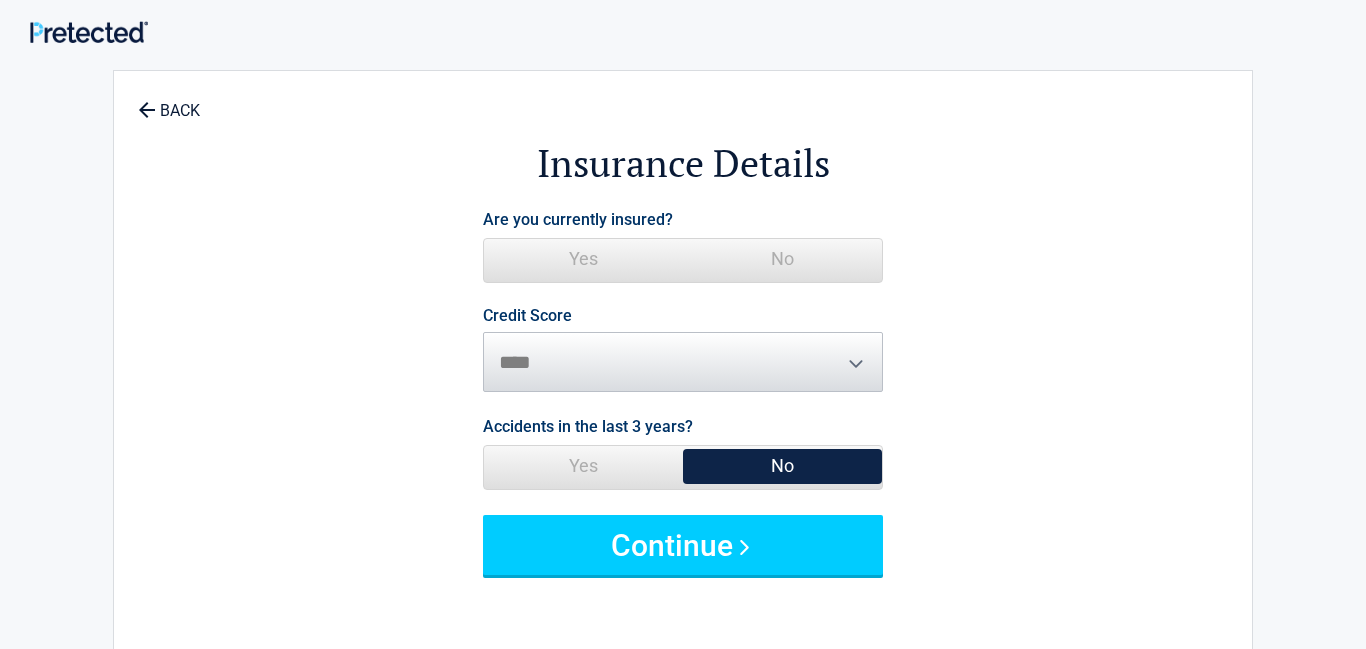 click on "Yes" at bounding box center (583, 259) 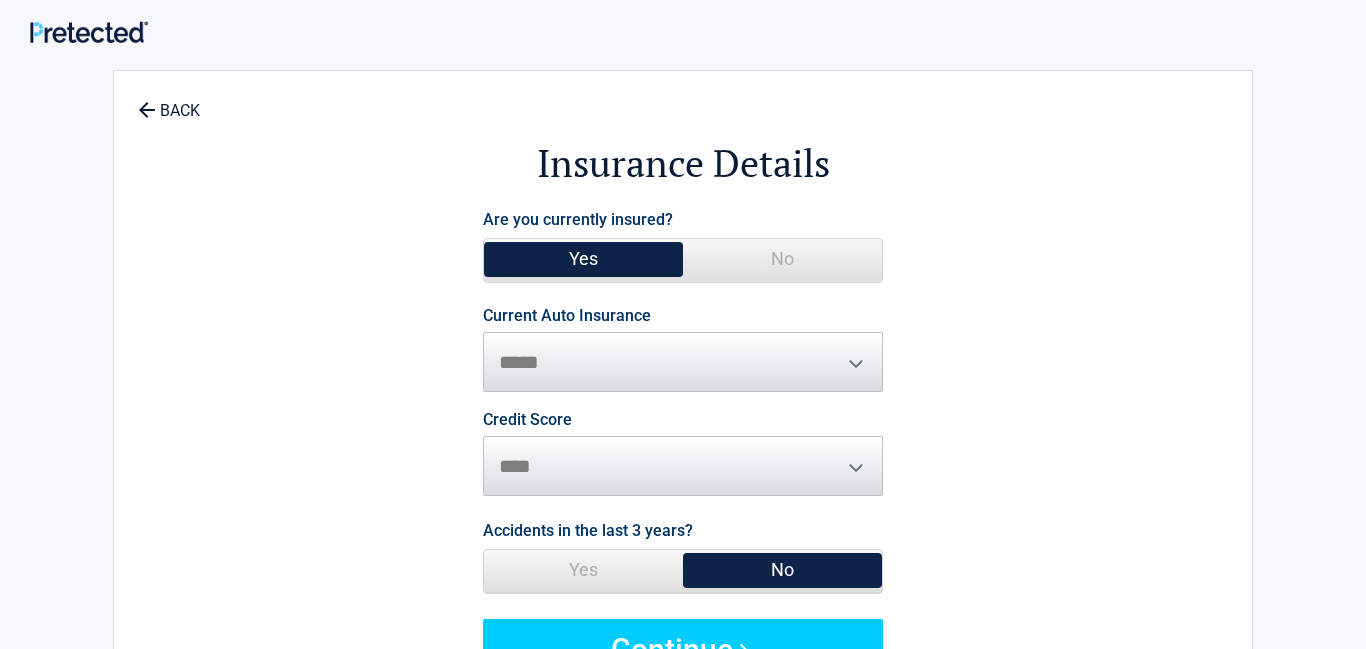 click on "**********" at bounding box center [683, 350] 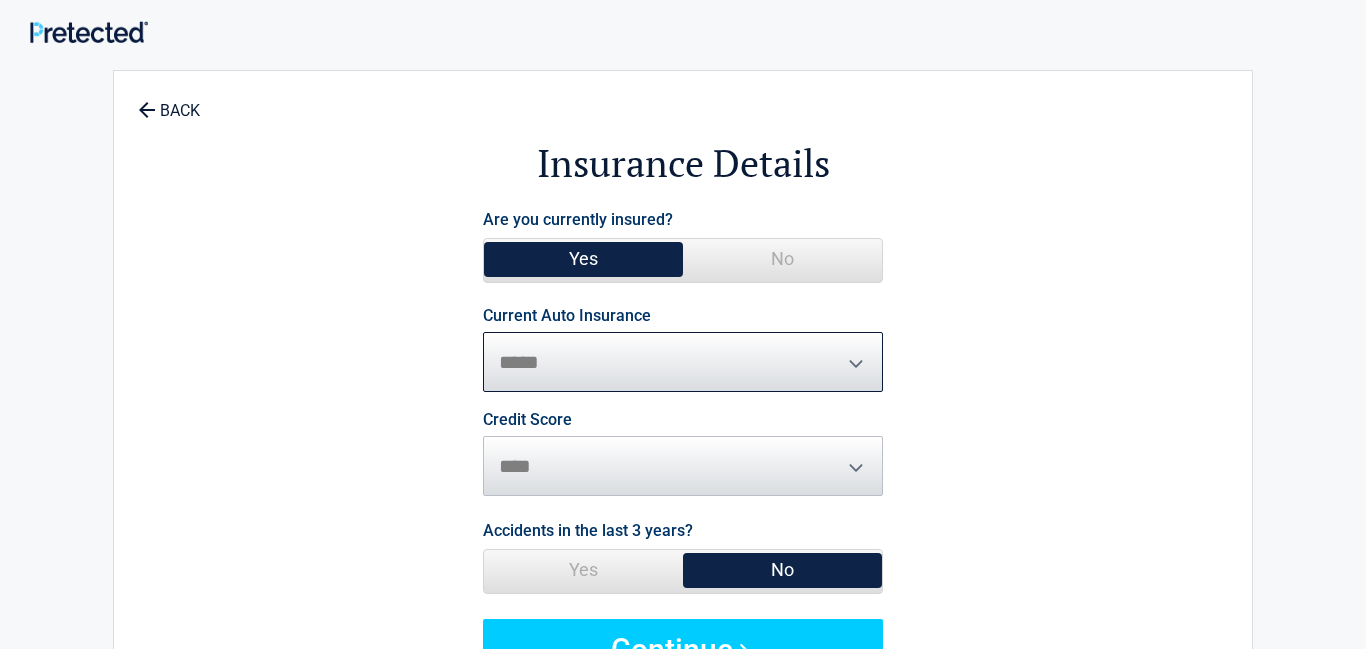 click on "**********" at bounding box center (683, 362) 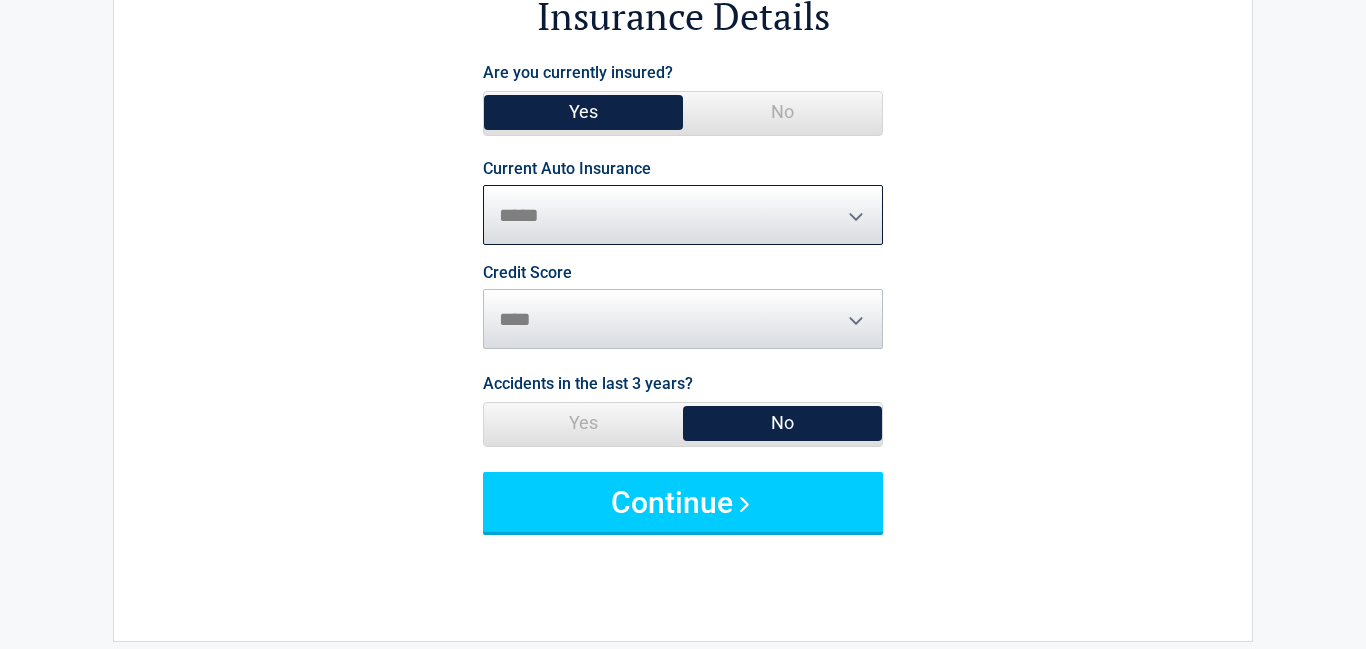 scroll, scrollTop: 145, scrollLeft: 0, axis: vertical 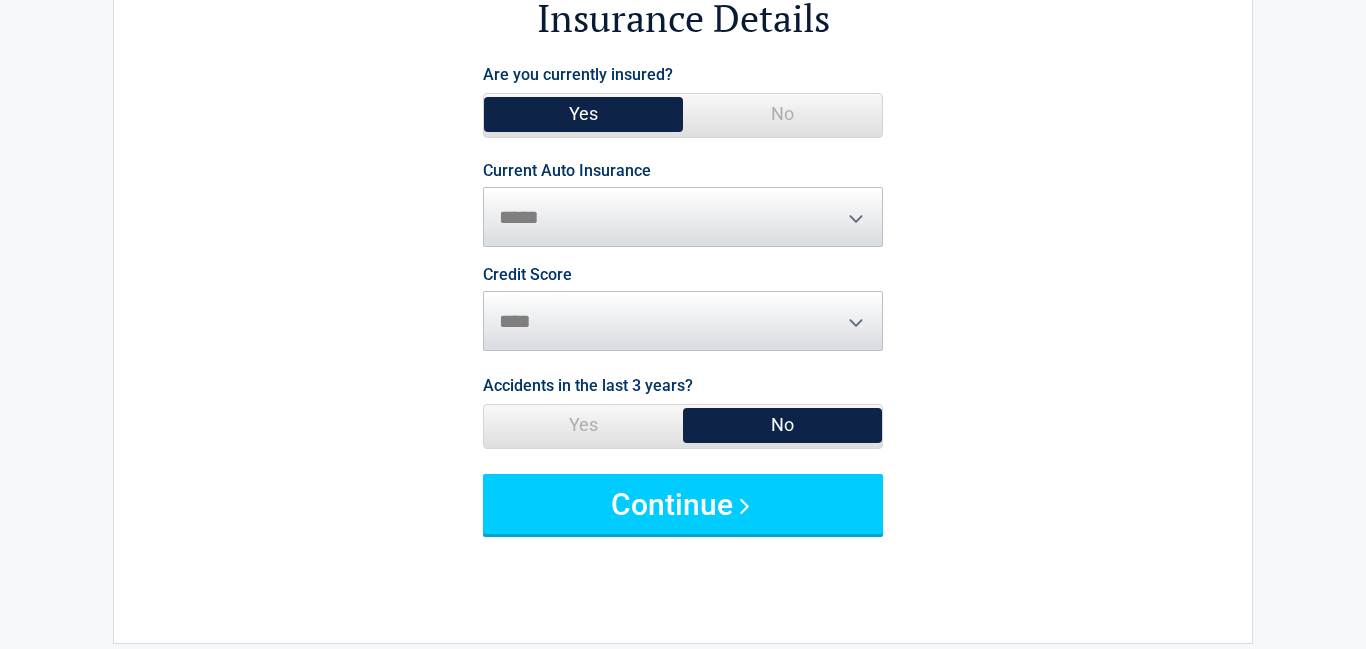 click on "No" at bounding box center (782, 425) 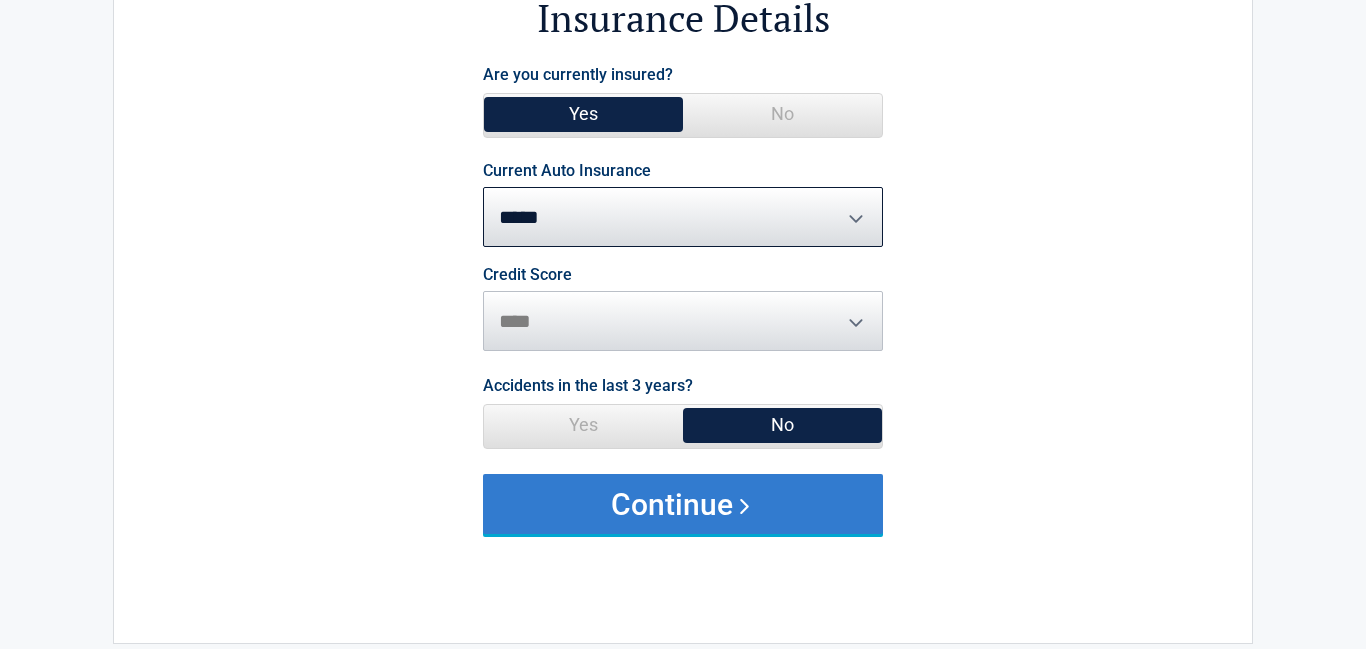 click on "Continue" at bounding box center (683, 504) 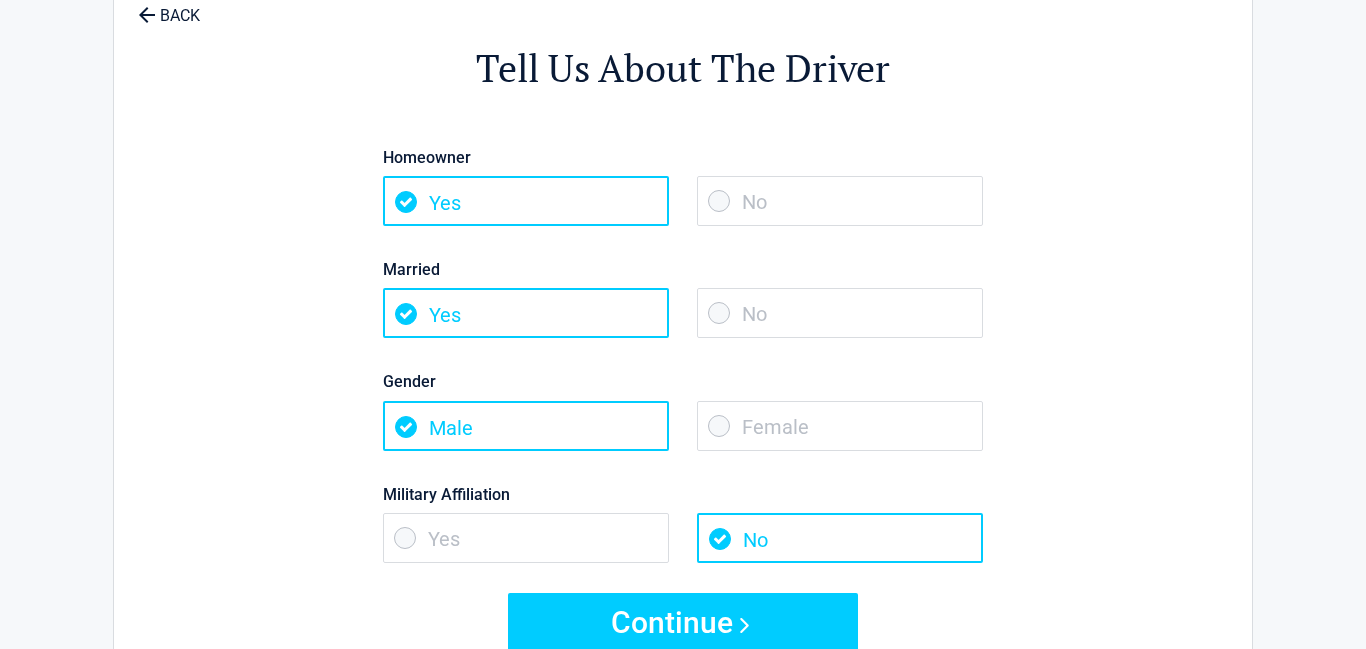 scroll, scrollTop: 101, scrollLeft: 0, axis: vertical 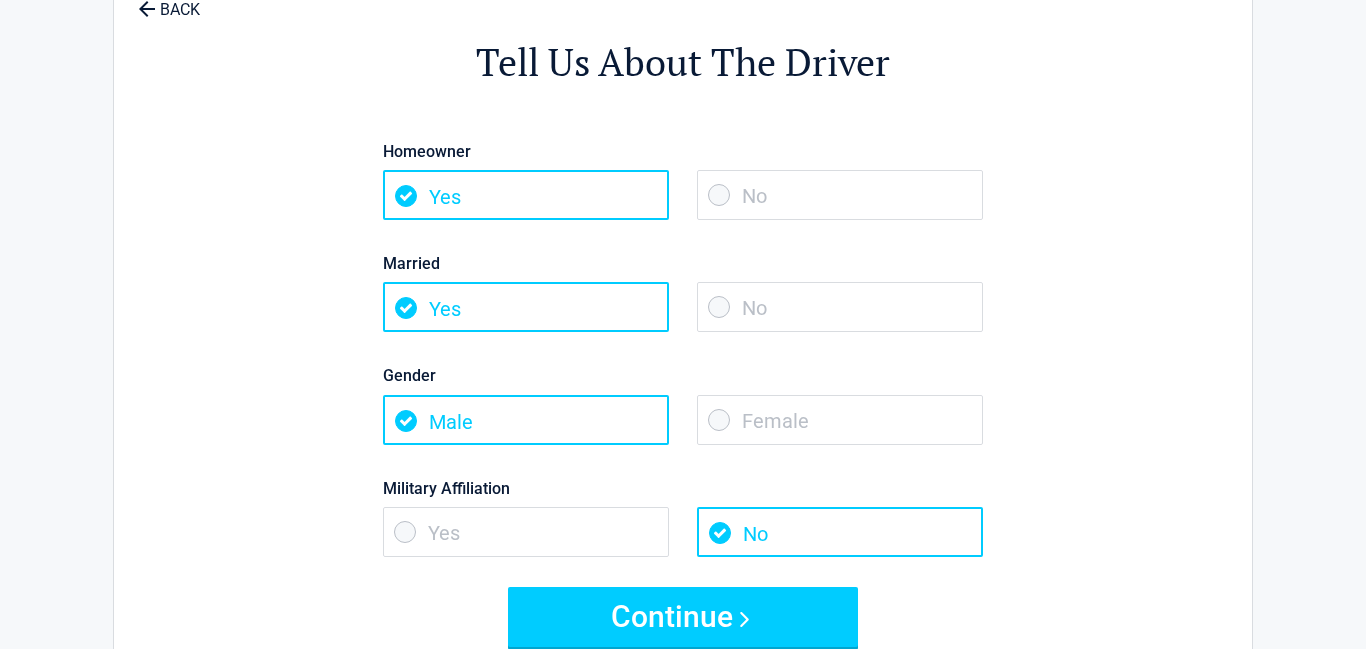 click on "No" at bounding box center [840, 195] 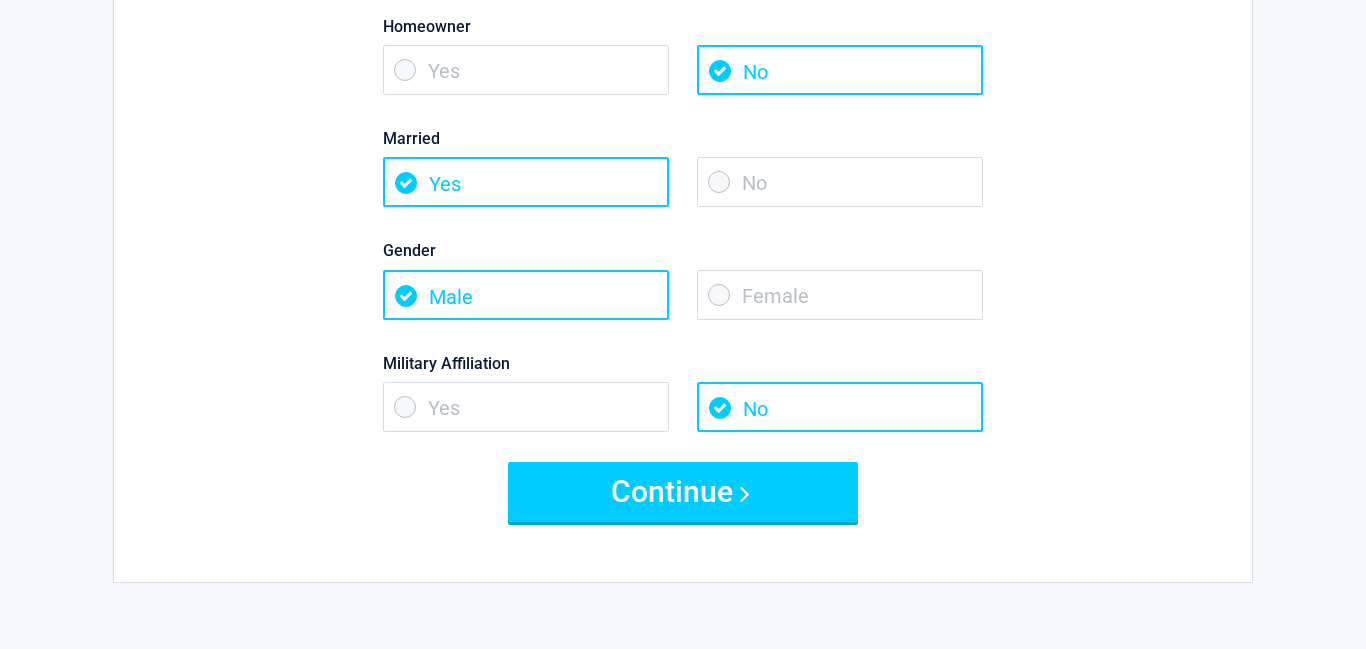 scroll, scrollTop: 227, scrollLeft: 0, axis: vertical 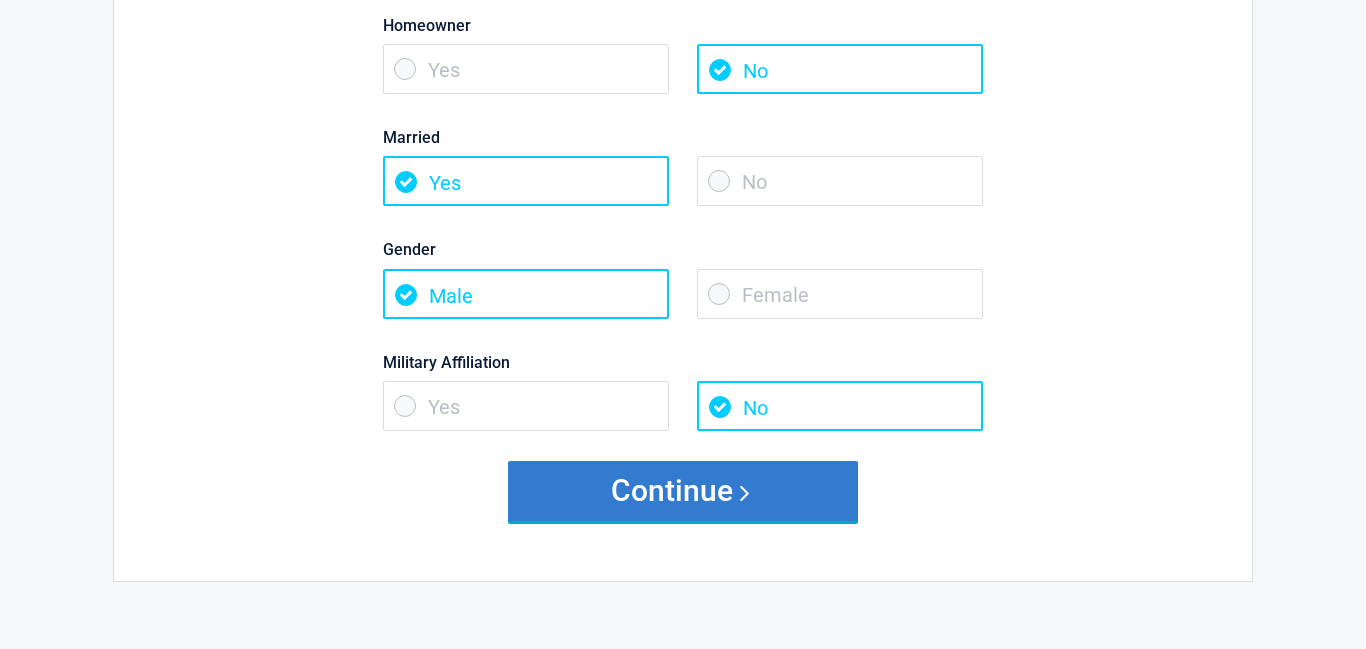 click on "Continue" at bounding box center (683, 491) 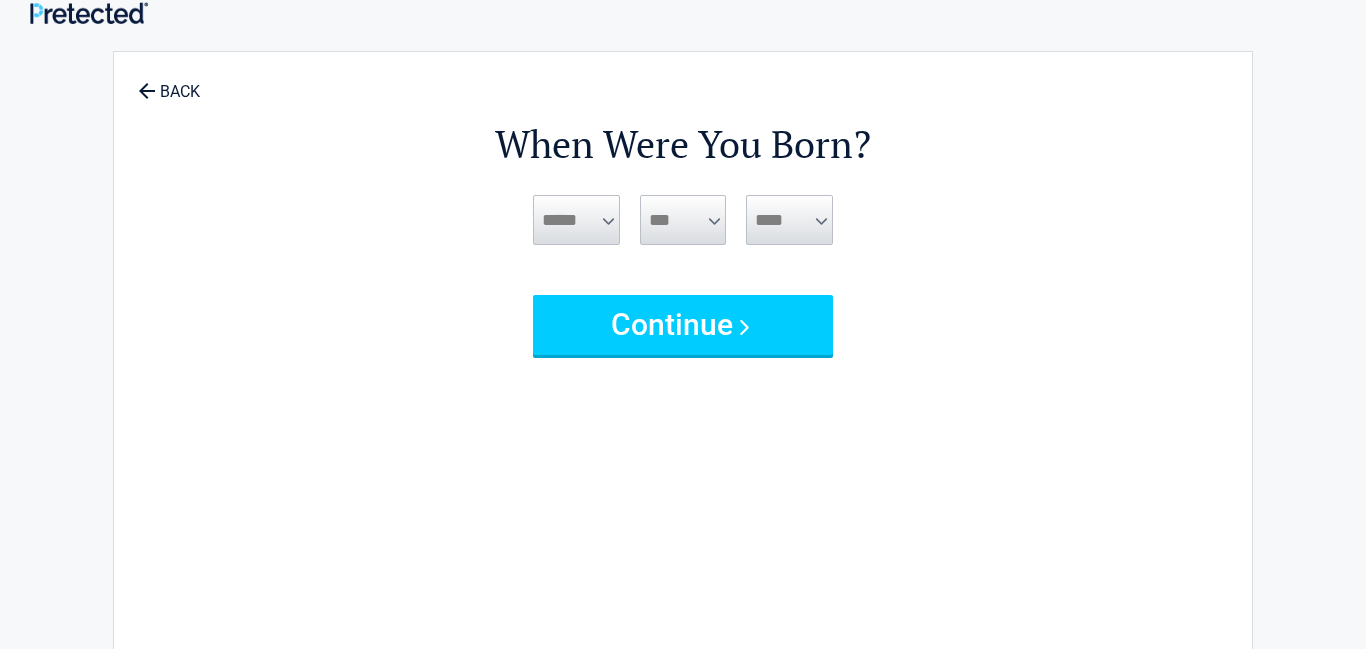 scroll, scrollTop: 0, scrollLeft: 0, axis: both 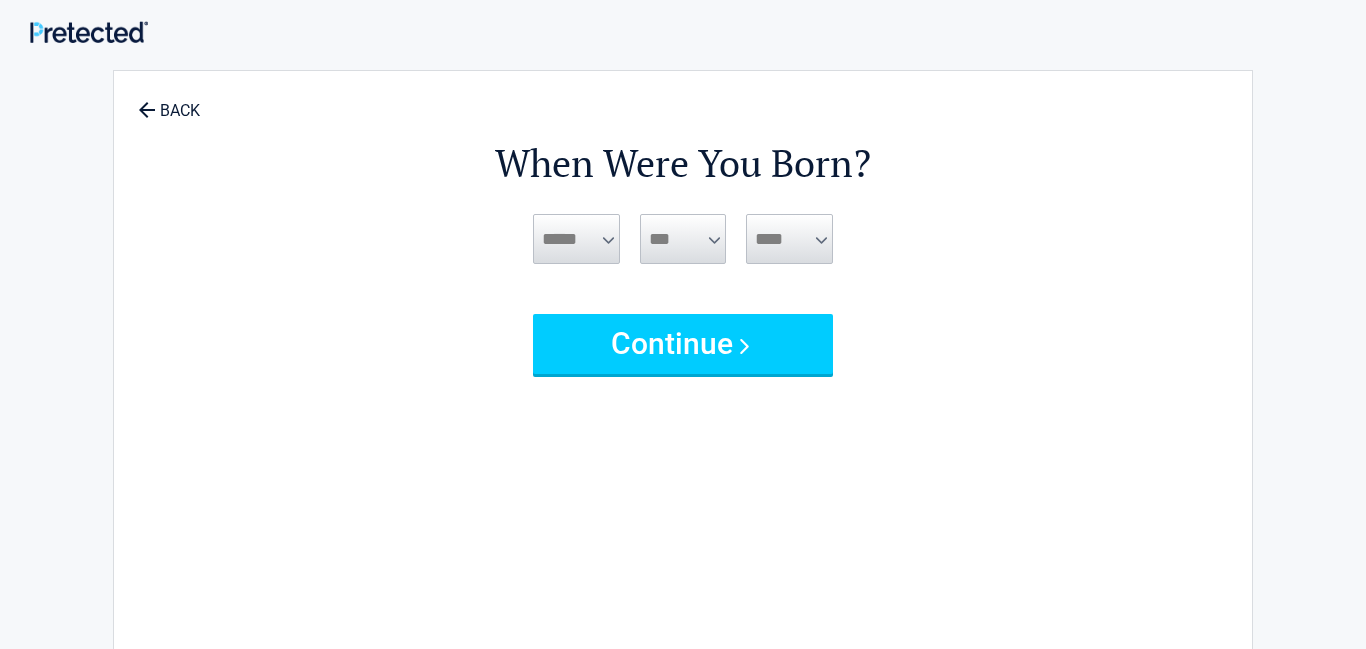 click on "*****
***
***
***
***
***
***
***
***
***
***
***
***" at bounding box center (576, 239) 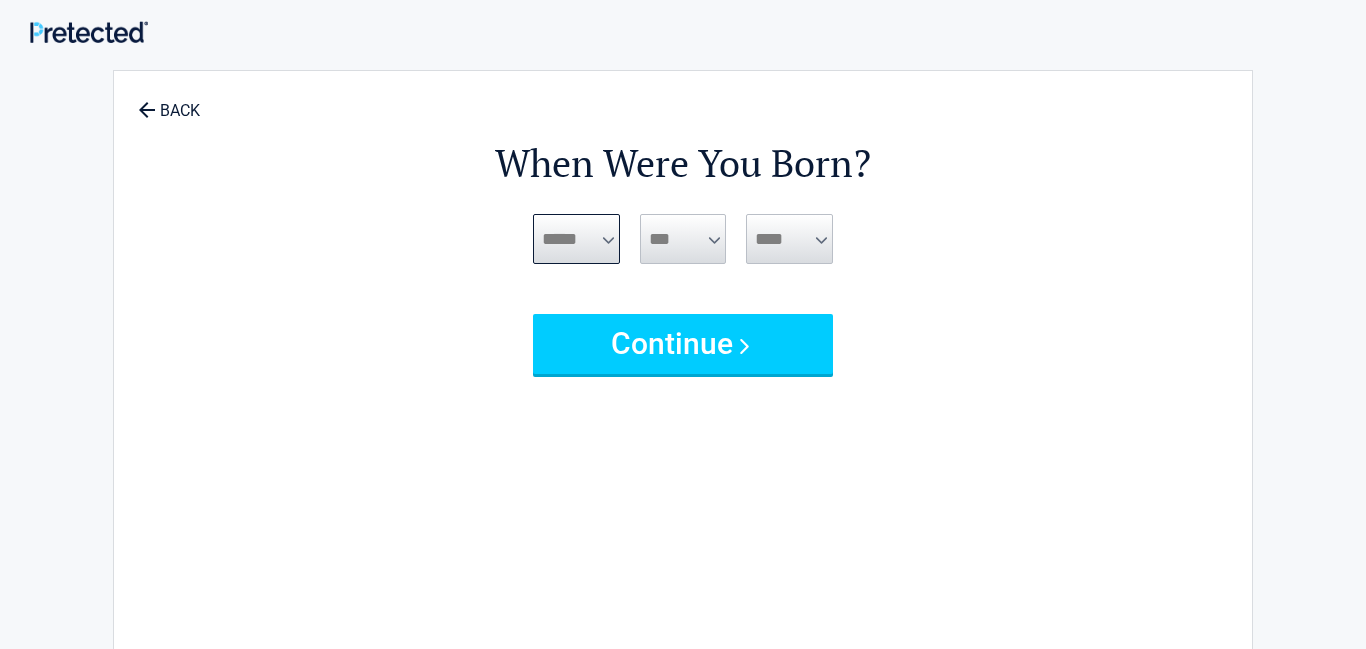 click on "*****
***
***
***
***
***
***
***
***
***
***
***
***" at bounding box center [576, 239] 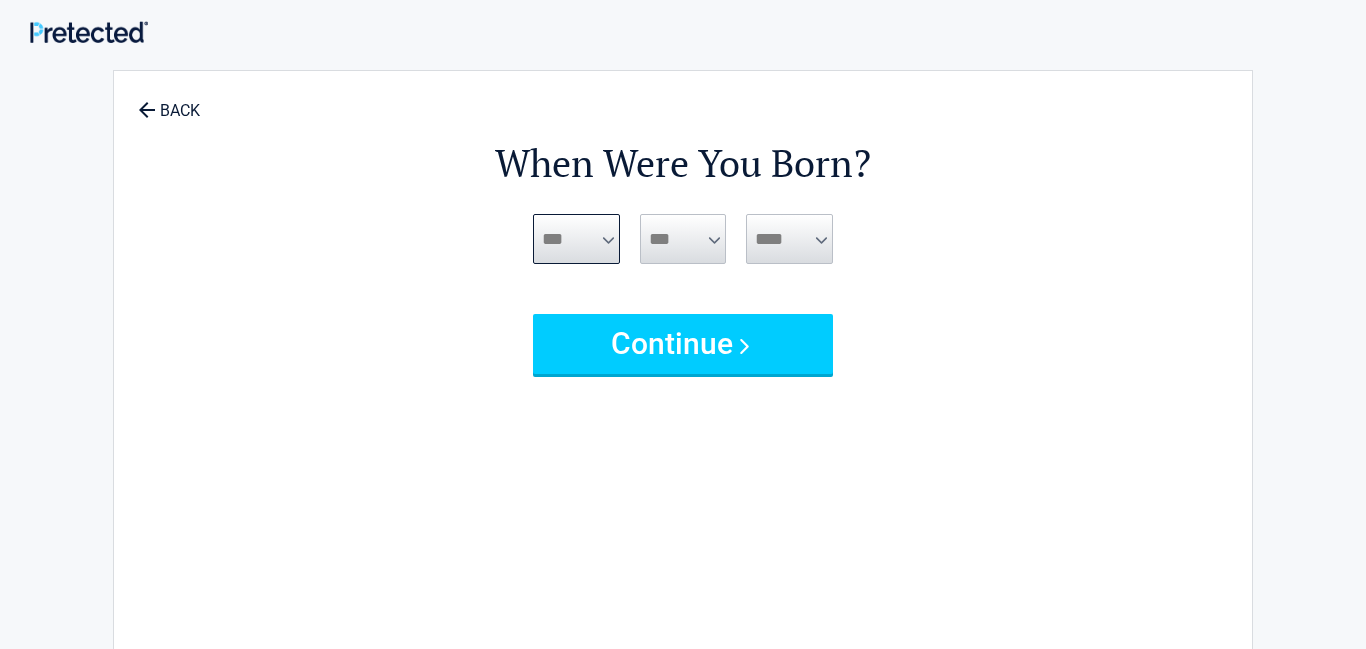 click on "*****
***
***
***
***
***
***
***
***
***
***
***
***" at bounding box center (576, 239) 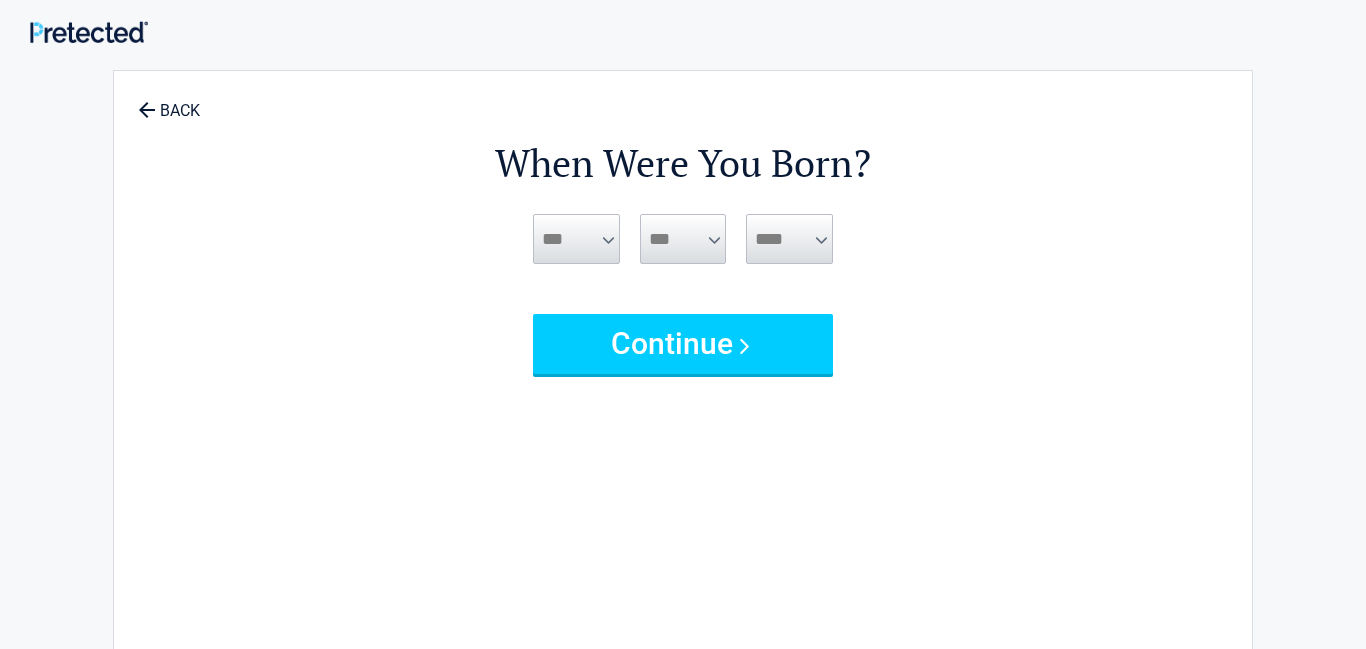 click on "*** * * * * * * * * * ** ** ** ** ** ** ** ** ** ** ** ** ** ** ** ** ** ** ** ** **" at bounding box center [683, 239] 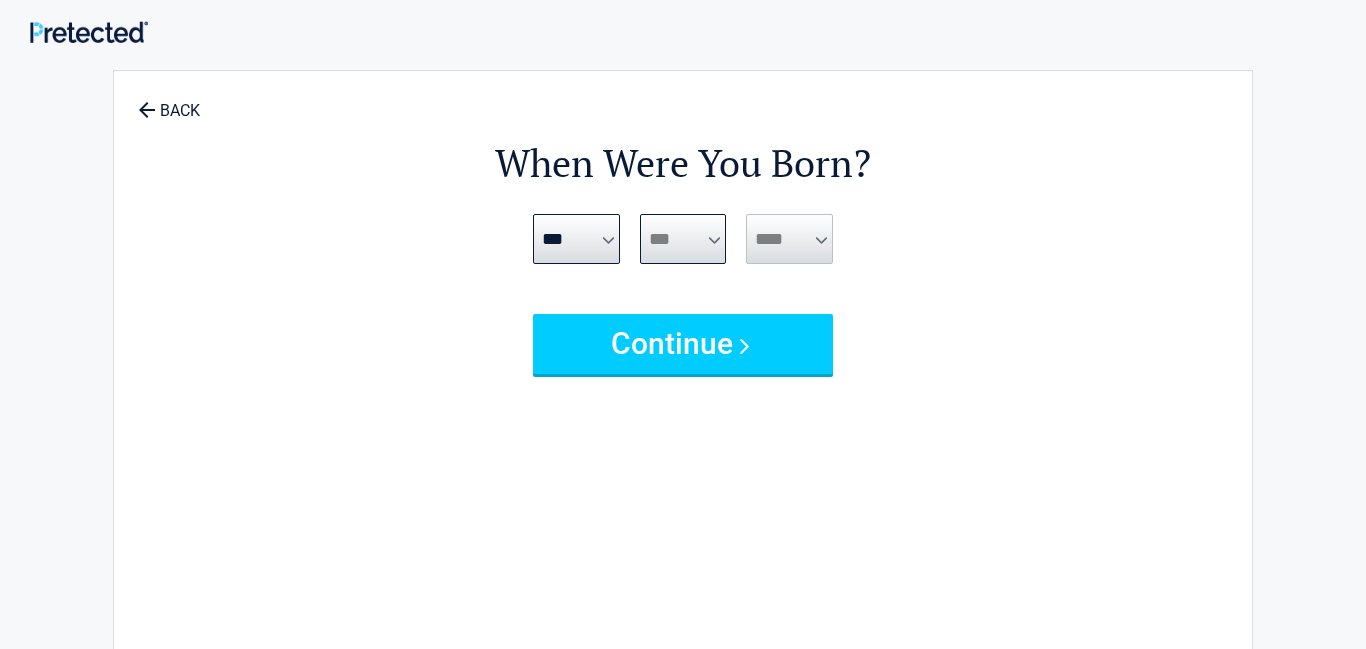 click on "*** * * * * * * * * * ** ** ** ** ** ** ** ** ** ** ** ** ** ** ** ** ** ** ** ** **" at bounding box center (683, 239) 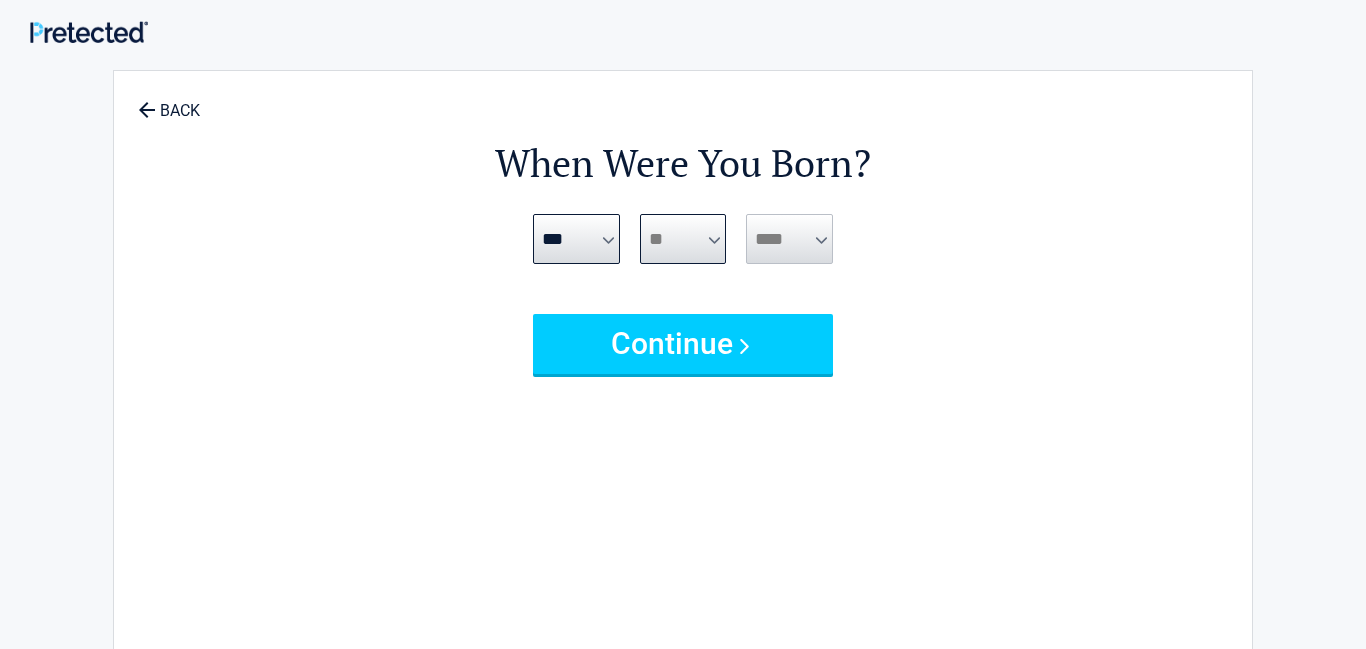 click on "*** * * * * * * * * * ** ** ** ** ** ** ** ** ** ** ** ** ** ** ** ** ** ** ** ** **" at bounding box center (683, 239) 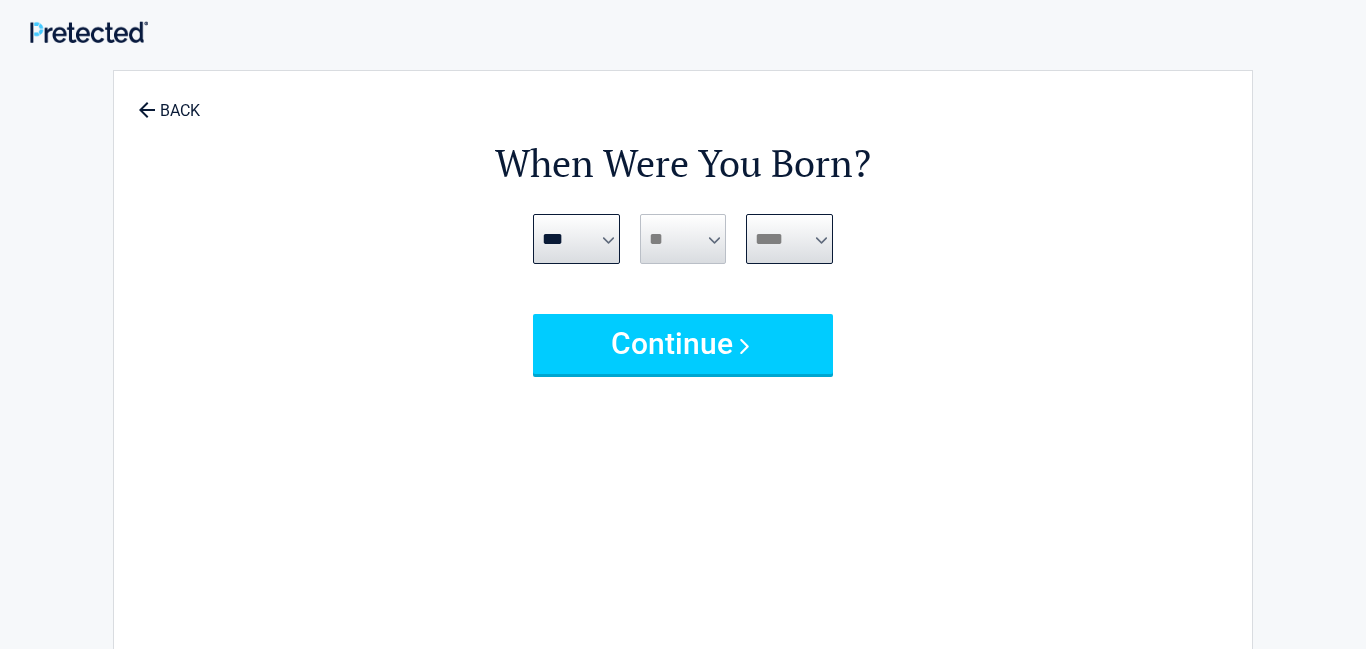 click on "****
****
****
****
****
****
****
****
****
****
****
****
****
****
****
****
****
****
****
****
****
****
****
****
****
****
****
****
****
****
****
****
****
****
****
****
****
****
****
****
****
****
****
****
****
****
****
****
****
****
****
****
****
****
****
****
****
****
****
****
****
****
****
****" at bounding box center (789, 239) 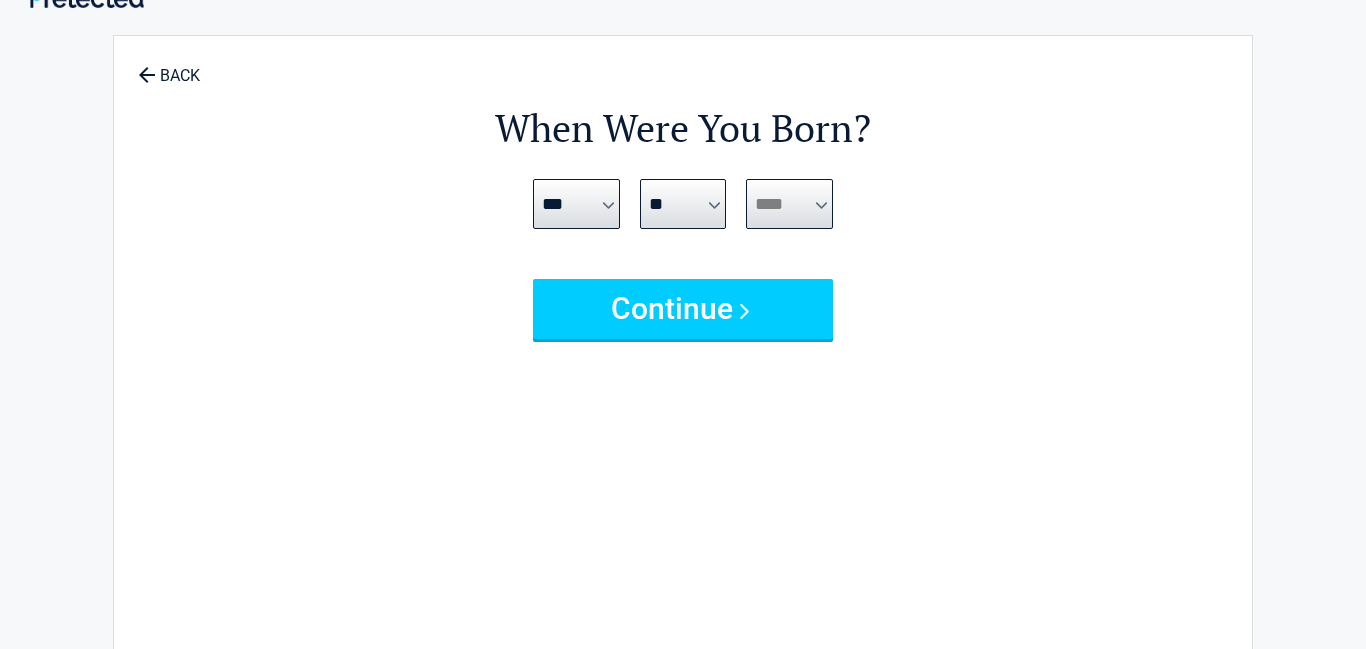scroll, scrollTop: 21, scrollLeft: 0, axis: vertical 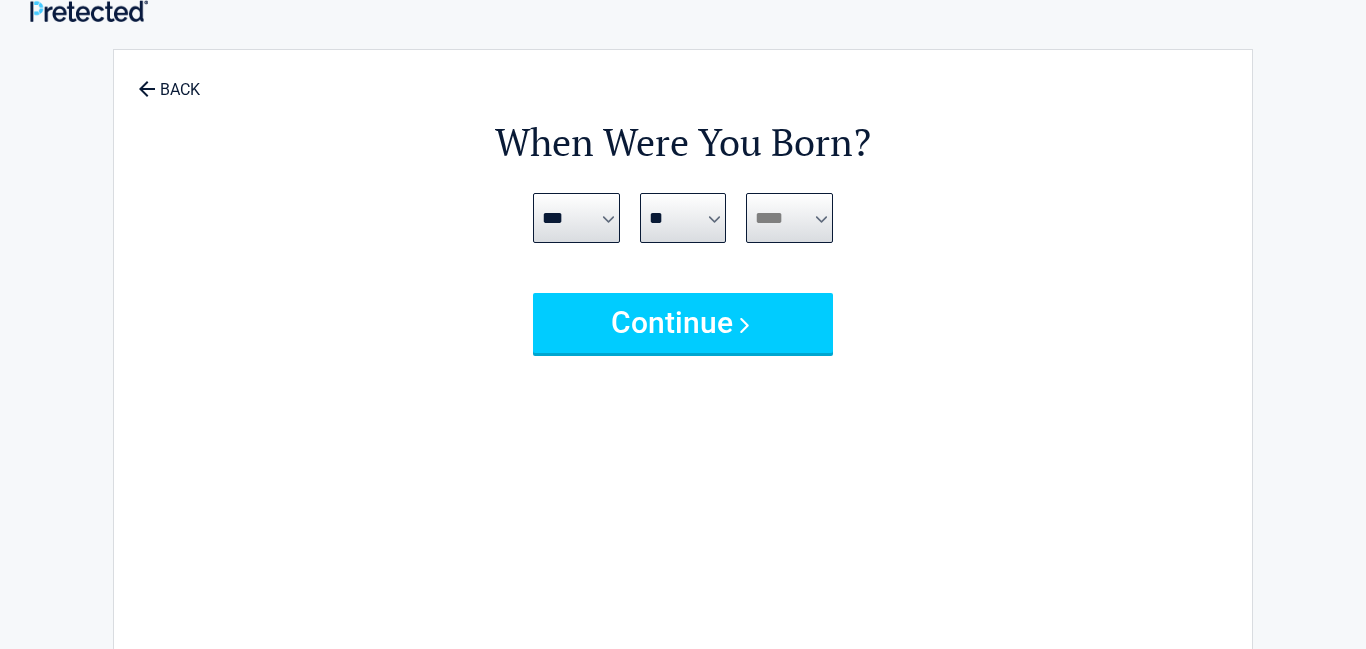 click on "****
****
****
****
****
****
****
****
****
****
****
****
****
****
****
****
****
****
****
****
****
****
****
****
****
****
****
****
****
****
****
****
****
****
****
****
****
****
****
****
****
****
****
****
****
****
****
****
****
****
****
****
****
****
****
****
****
****
****
****
****
****
****
****" at bounding box center [789, 218] 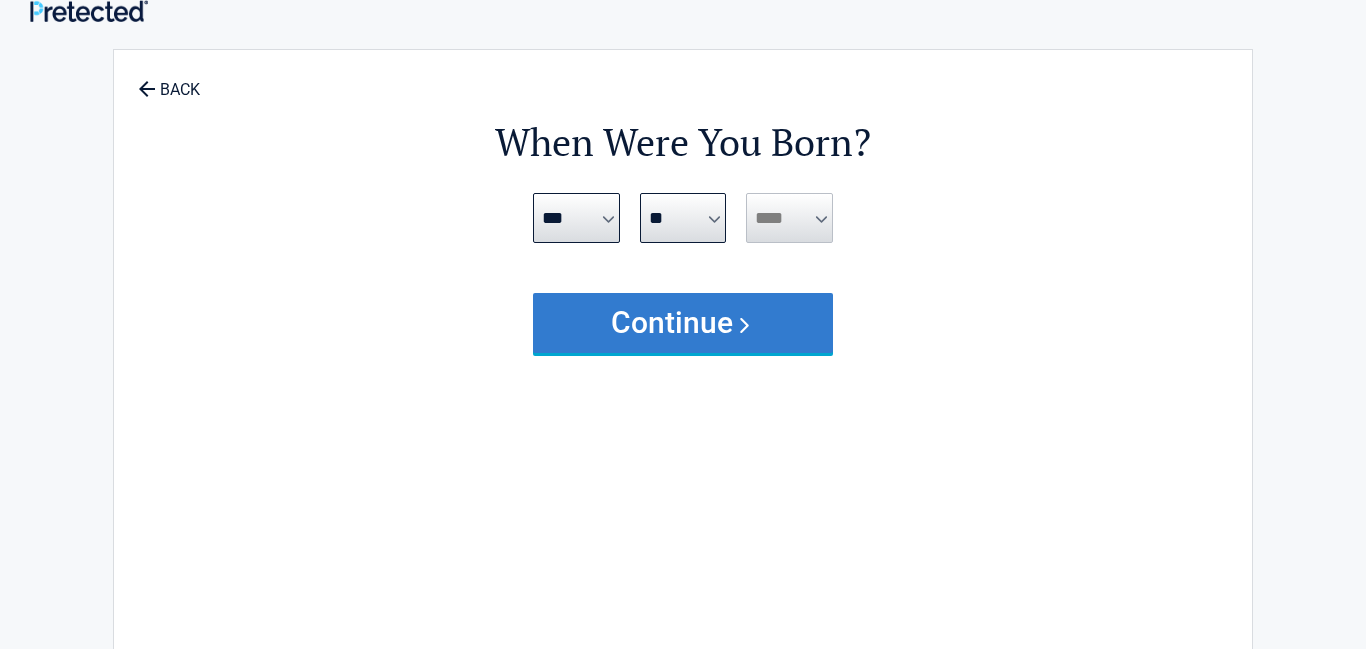 click on "Continue" at bounding box center (683, 323) 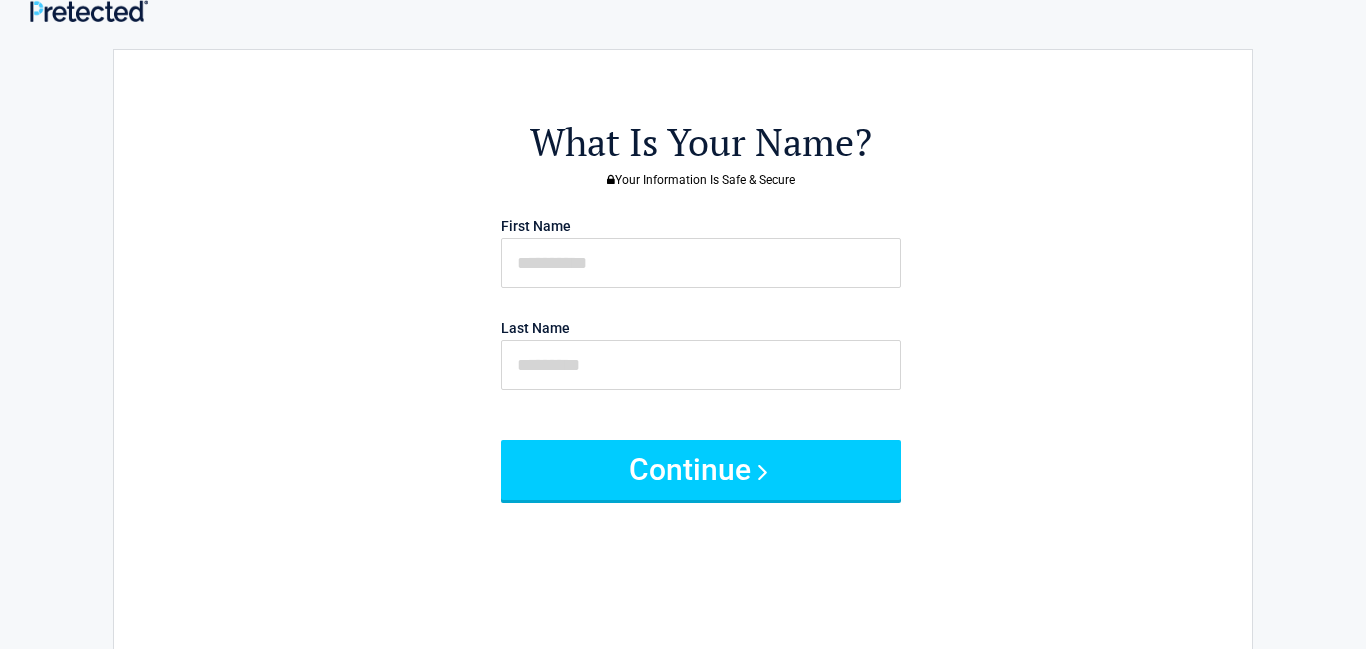 scroll, scrollTop: 0, scrollLeft: 0, axis: both 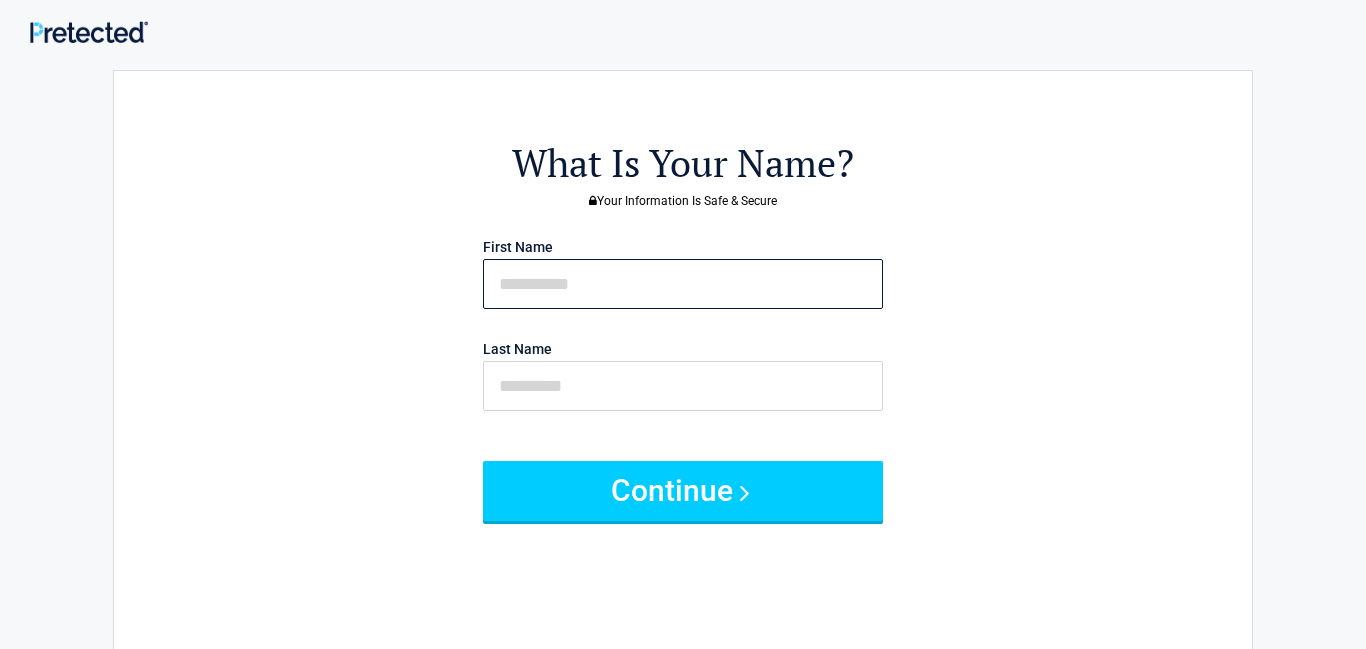 click at bounding box center [683, 284] 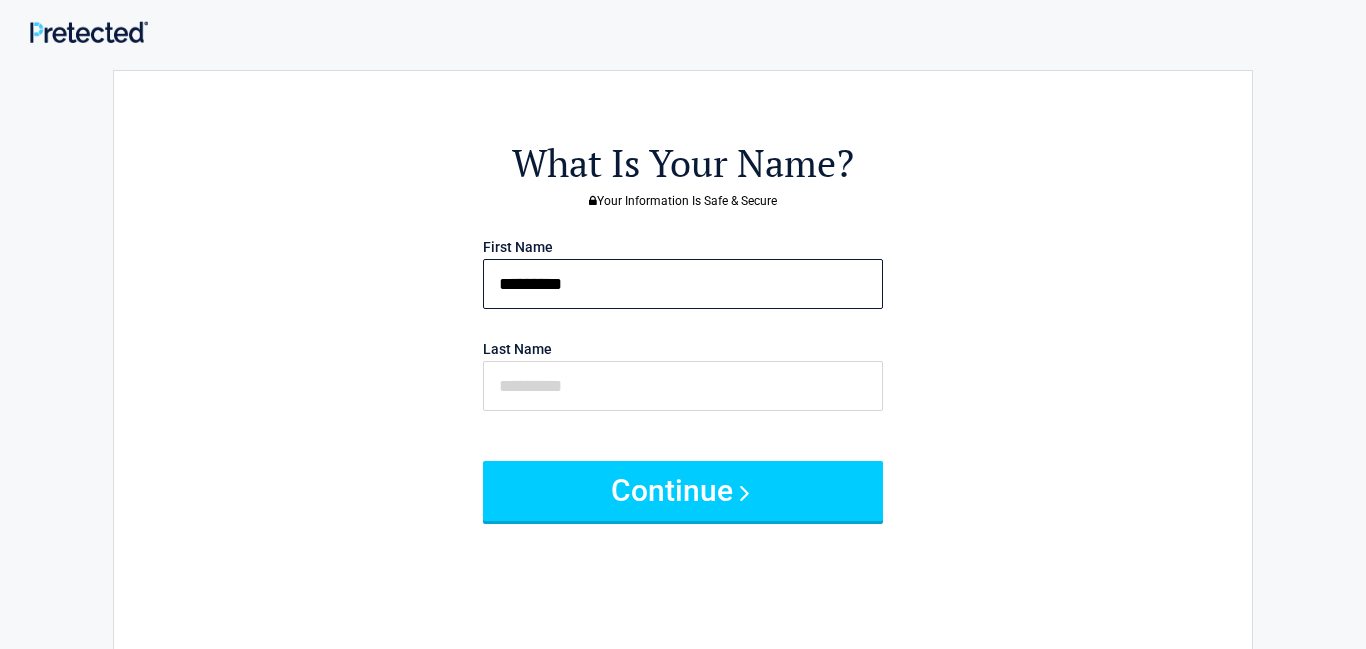 type on "*********" 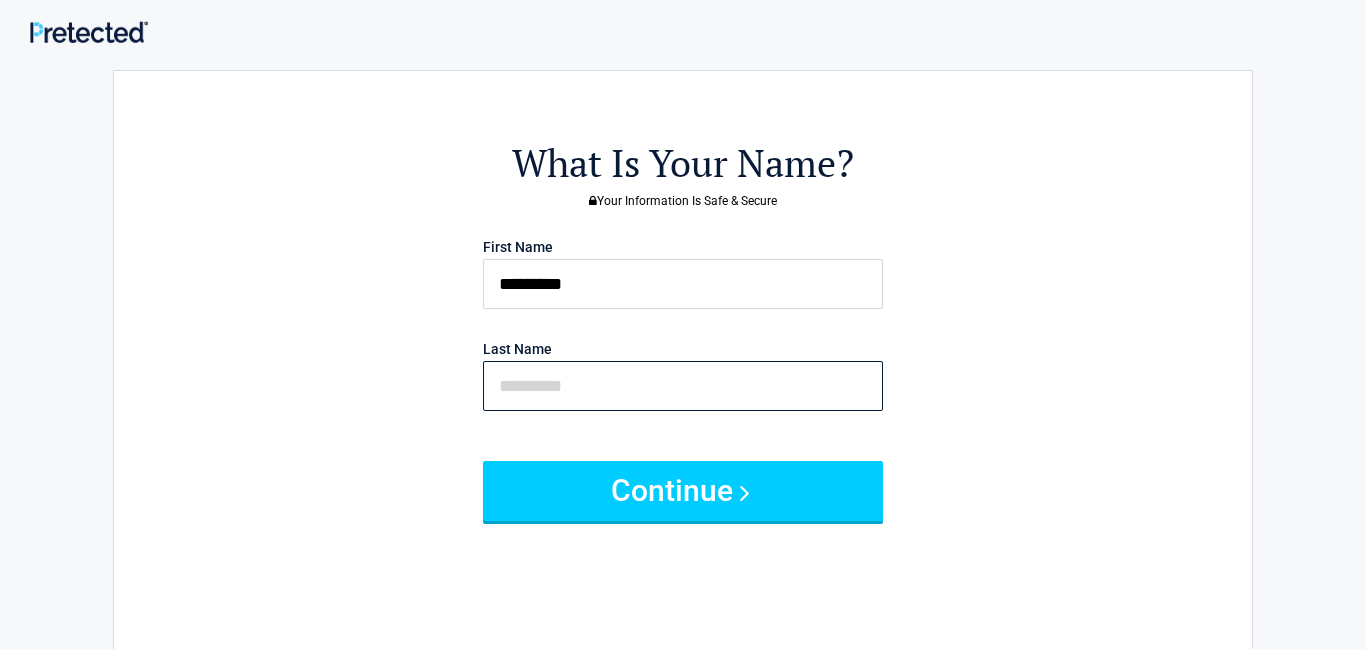 click at bounding box center [683, 386] 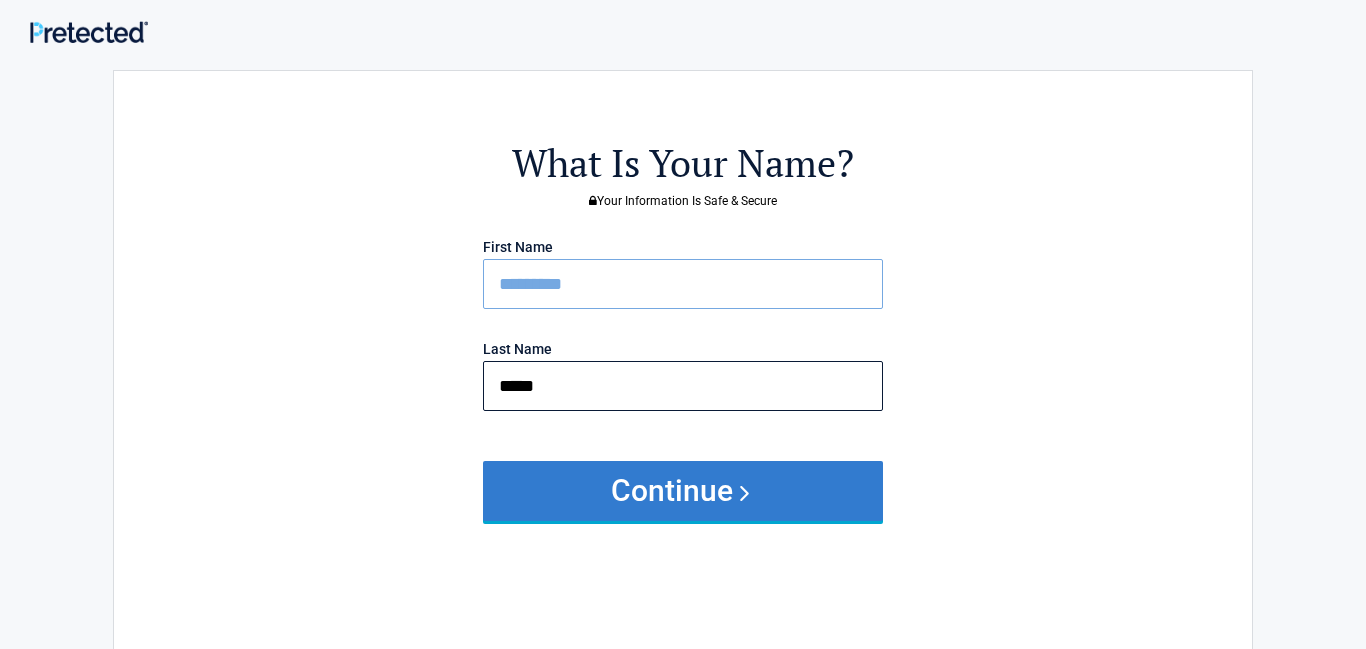 type on "*****" 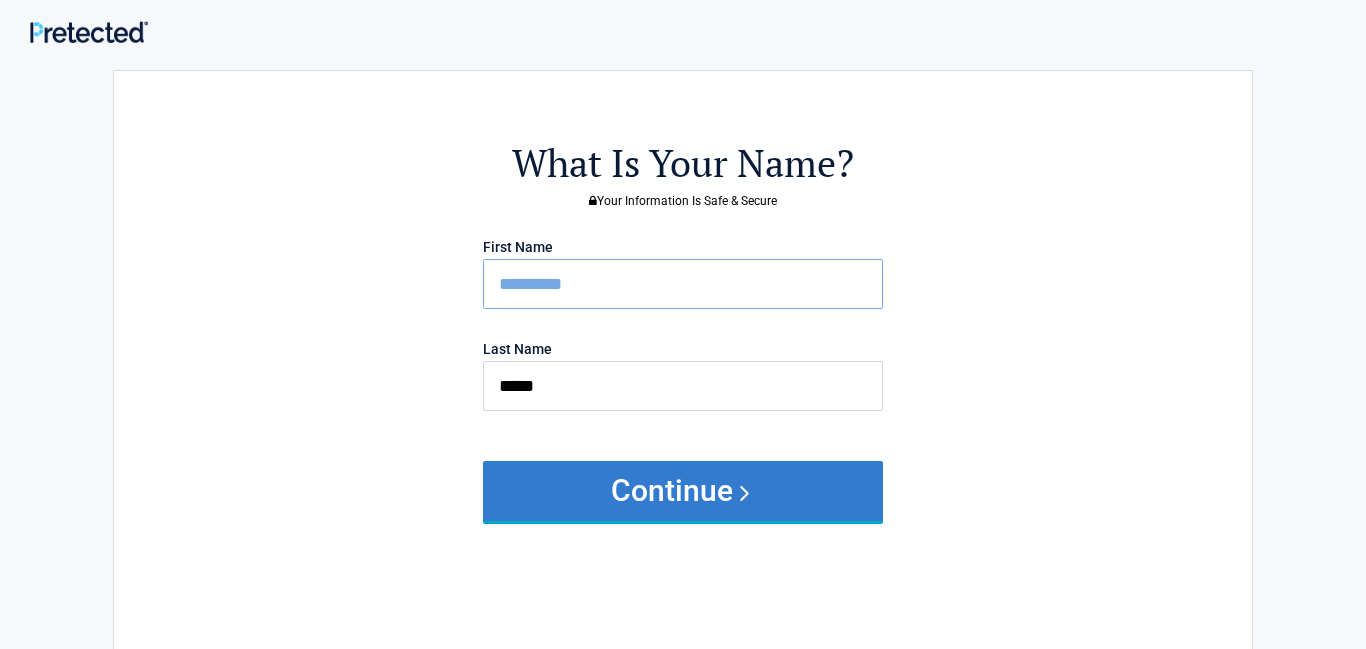 click on "Continue" at bounding box center (683, 491) 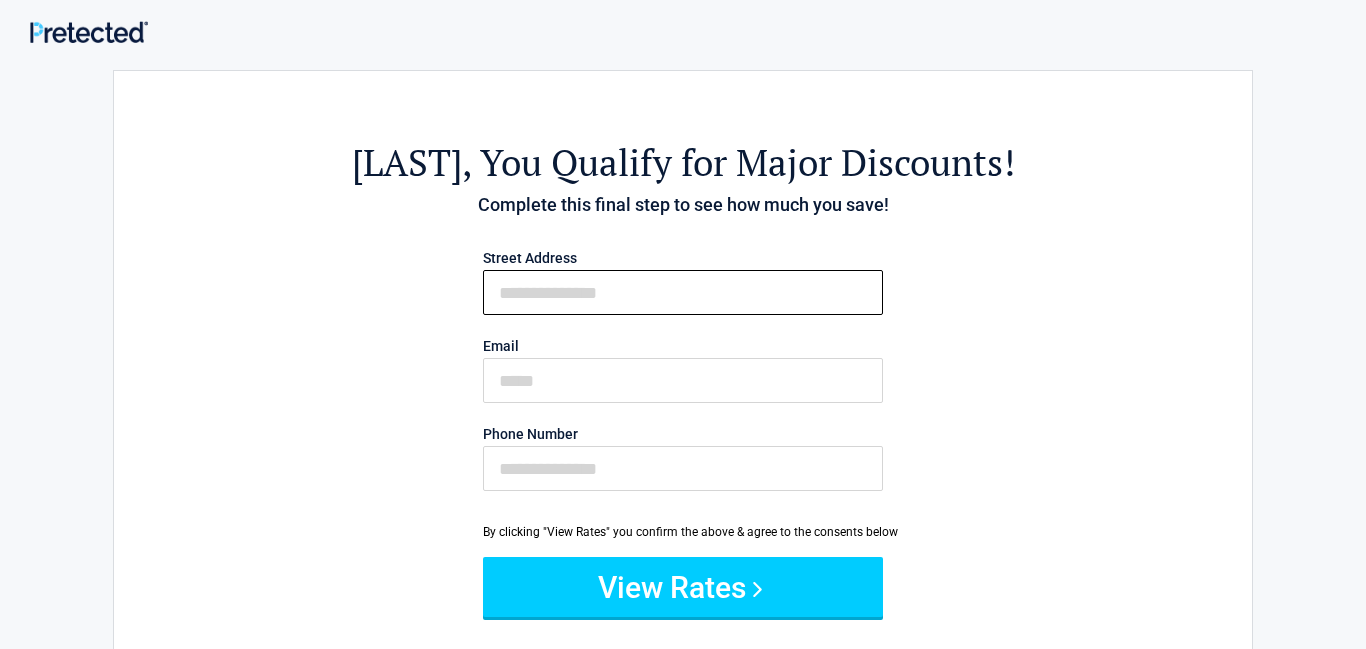 click on "First Name" at bounding box center (683, 292) 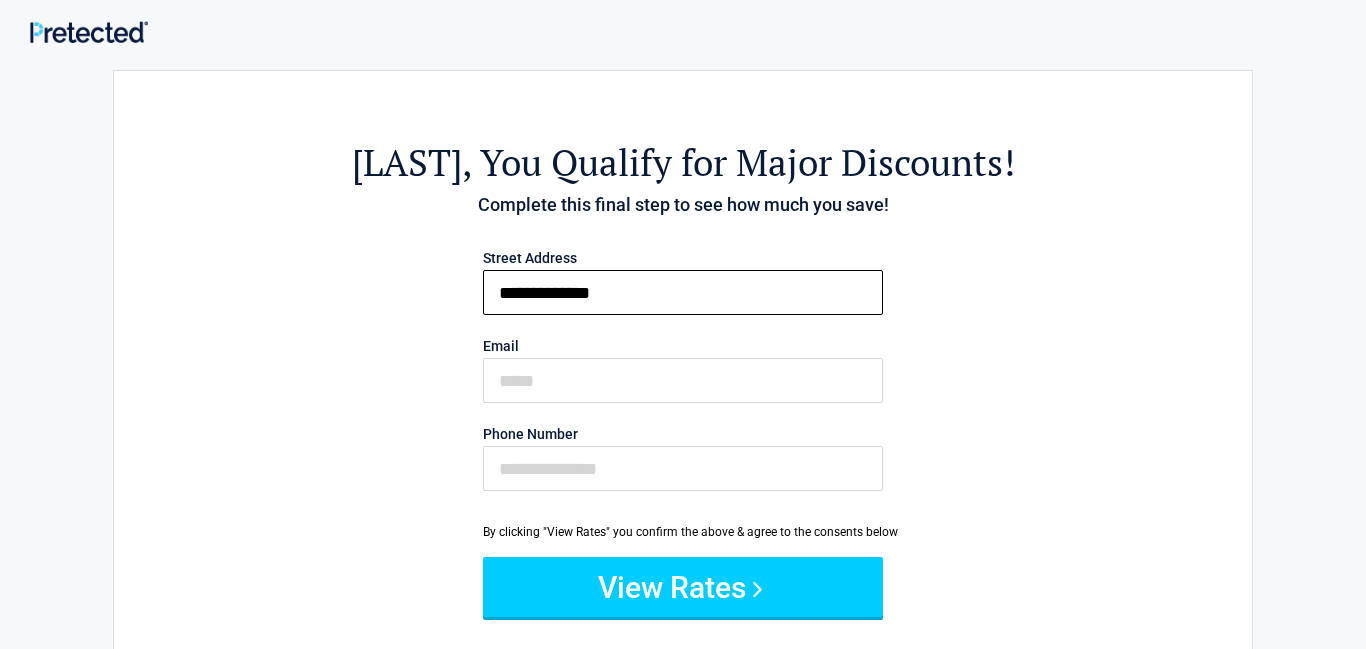 type on "**********" 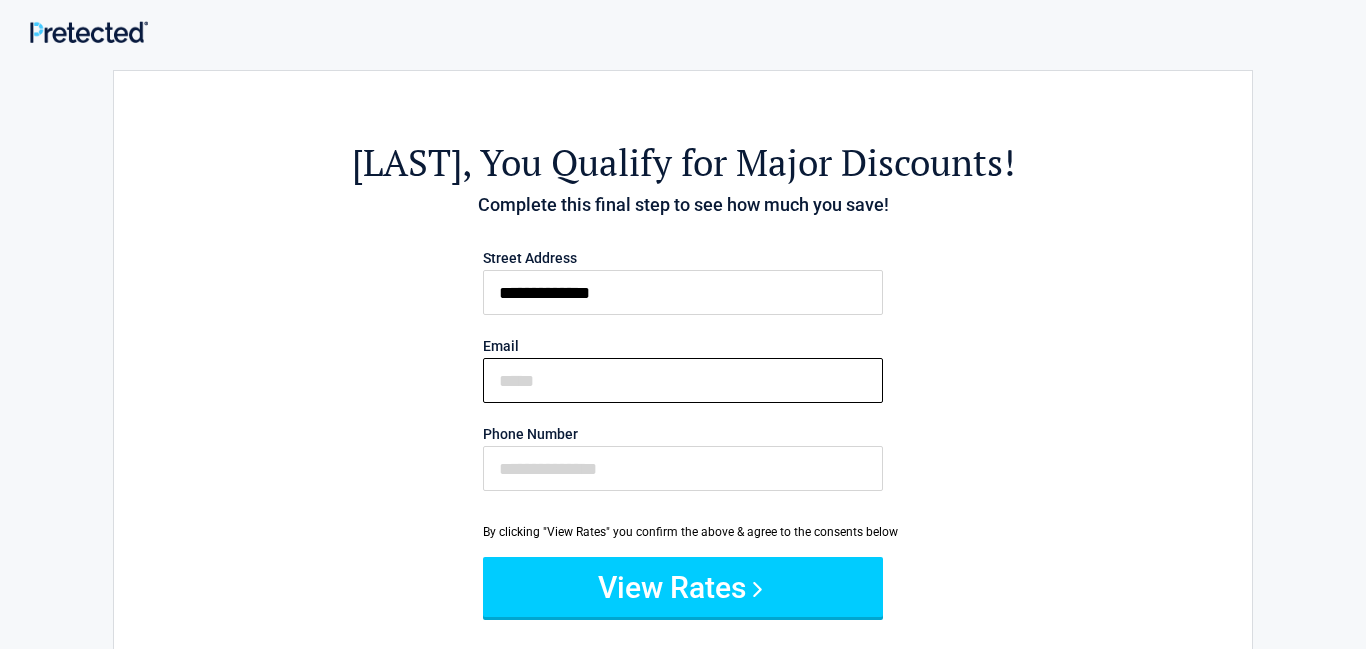 click on "Email" at bounding box center [683, 380] 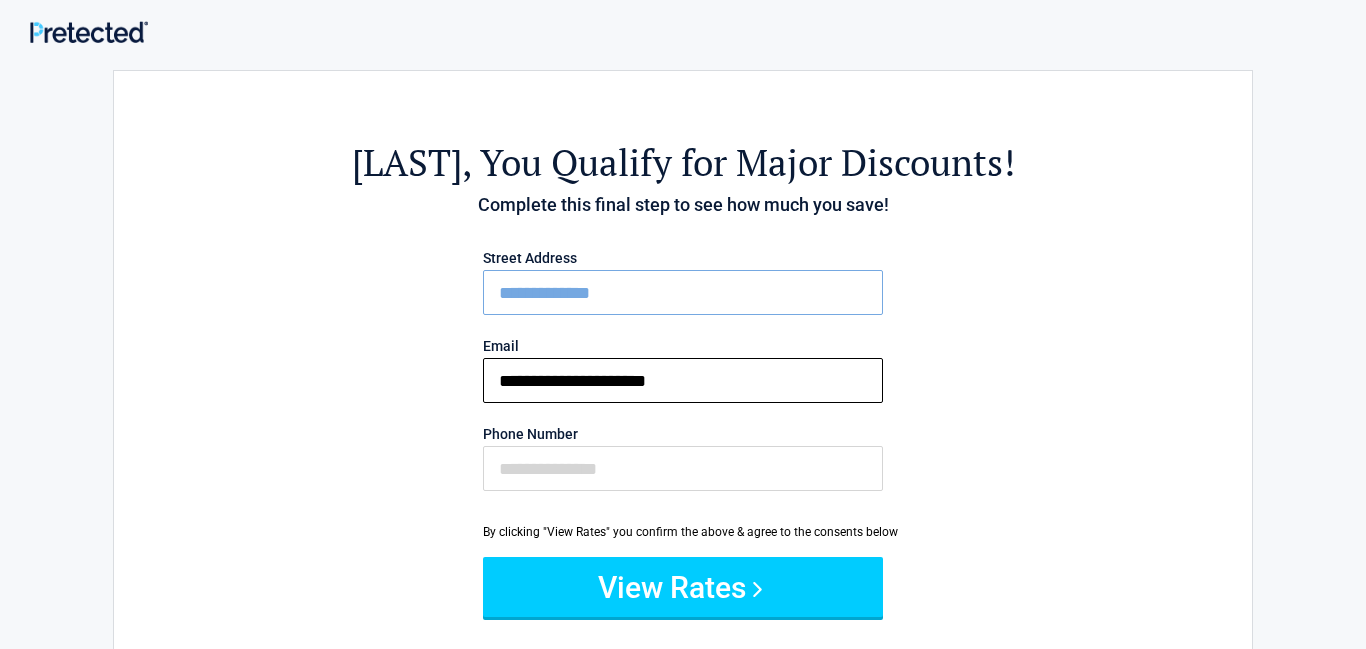 type on "**********" 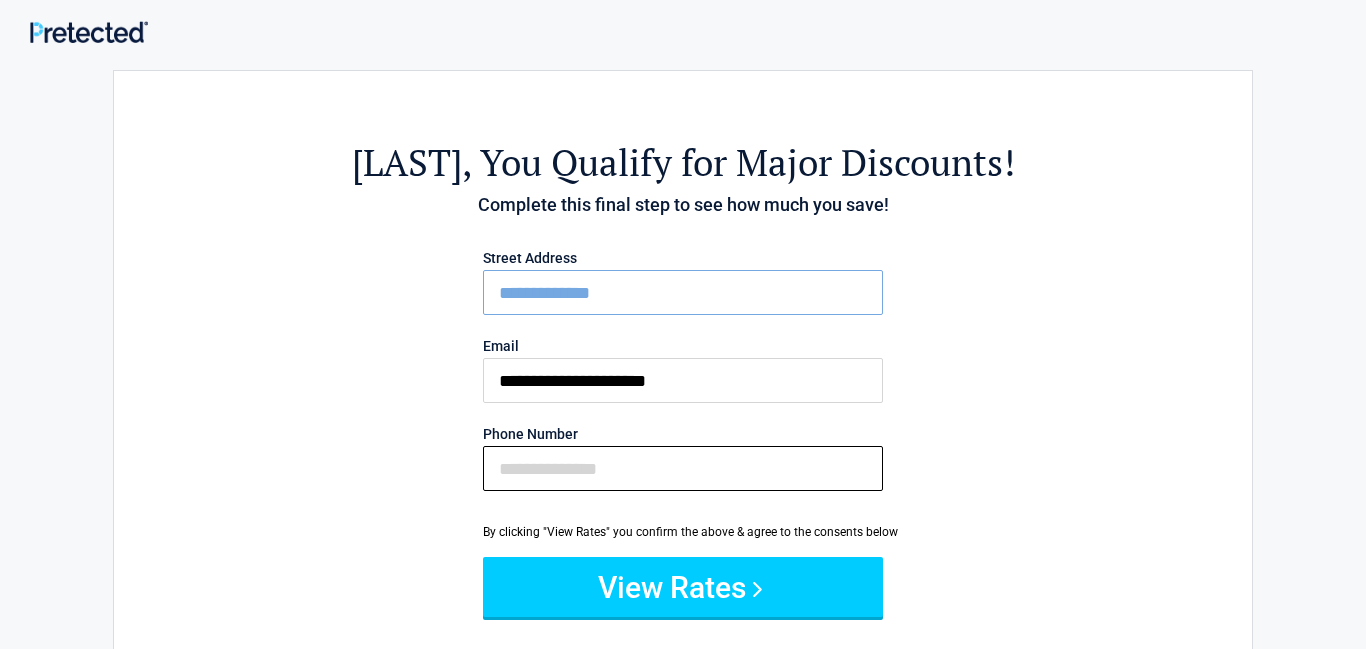click on "Phone Number" at bounding box center (683, 468) 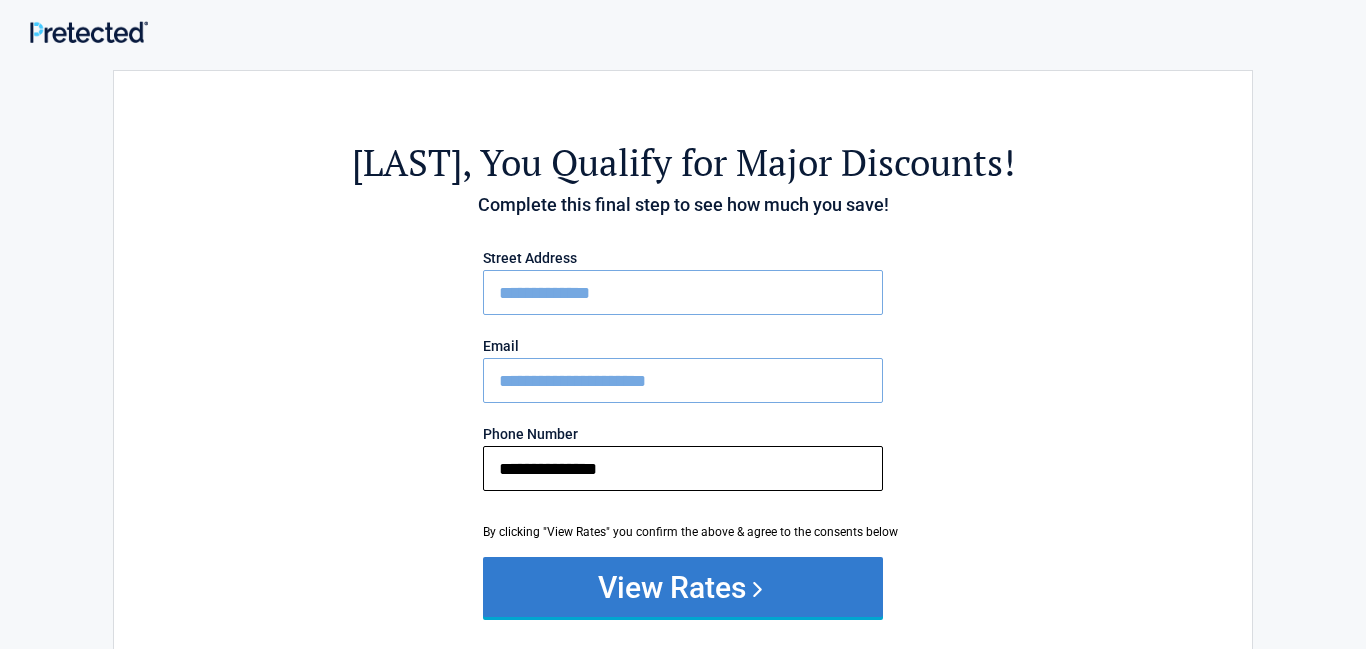 type on "**********" 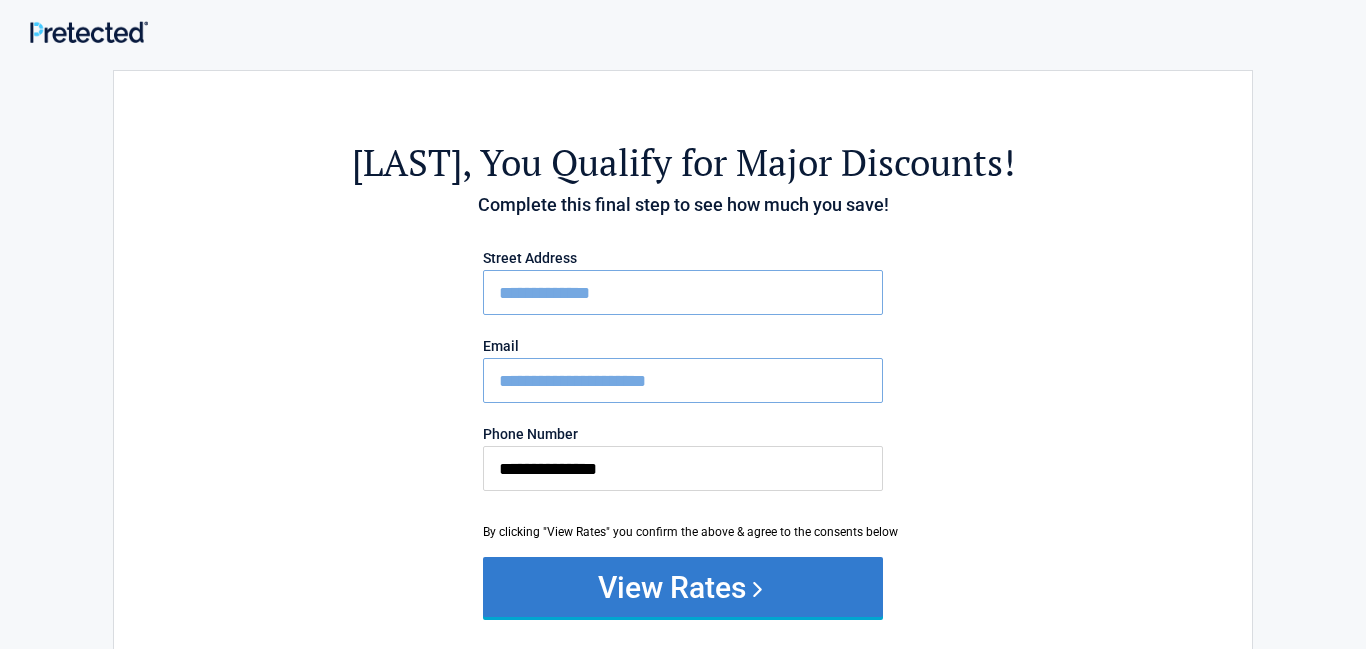 click on "View Rates" at bounding box center (683, 587) 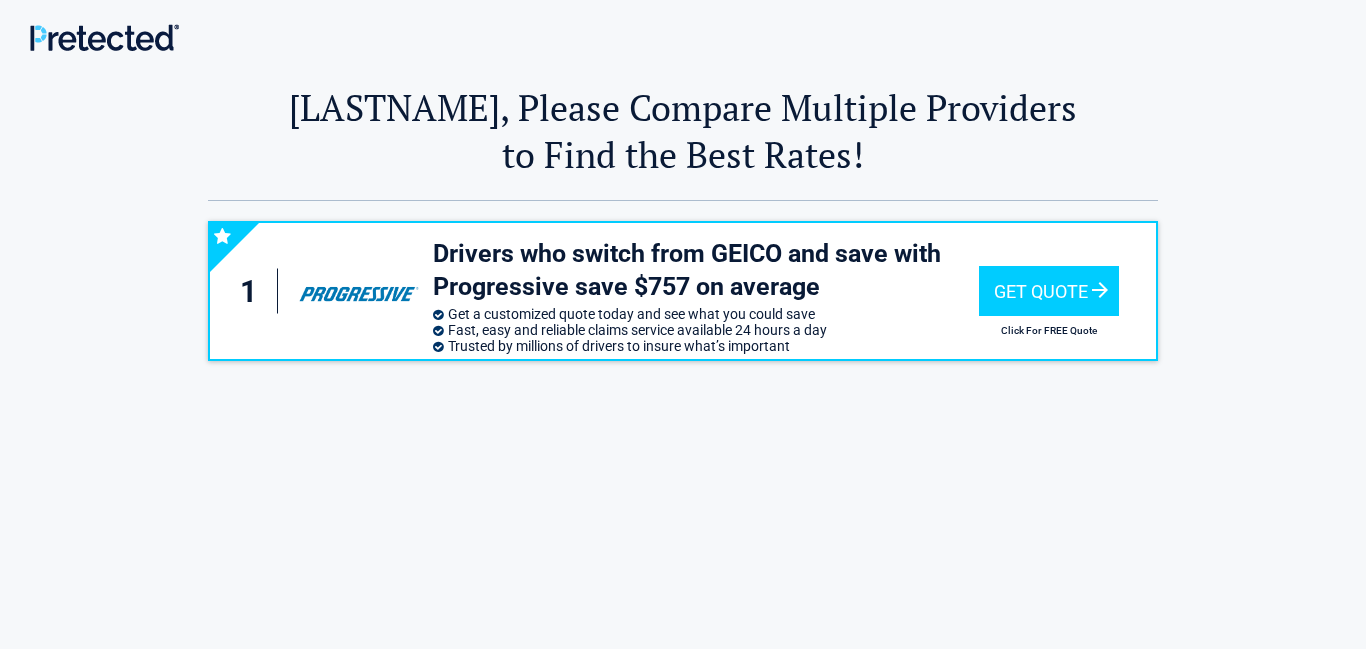 scroll, scrollTop: 0, scrollLeft: 0, axis: both 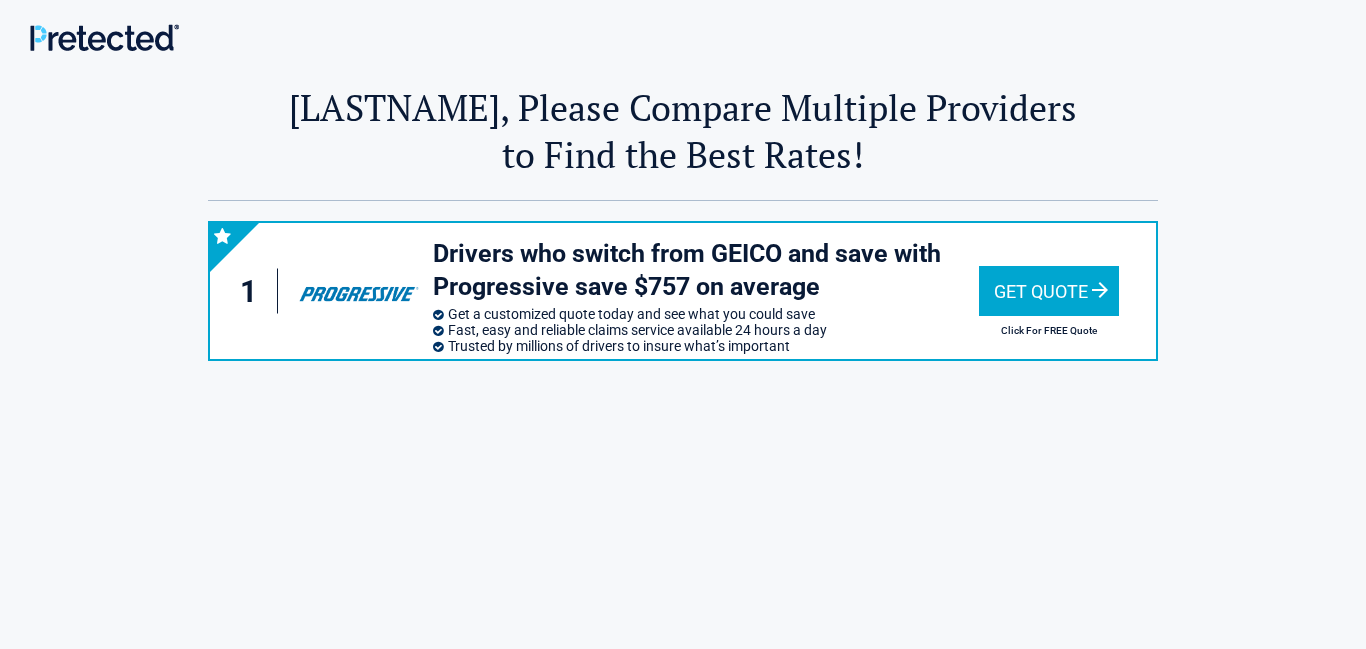 click on "Drivers who switch from GEICO and save with Progressive save $757 on average" at bounding box center [706, 270] 